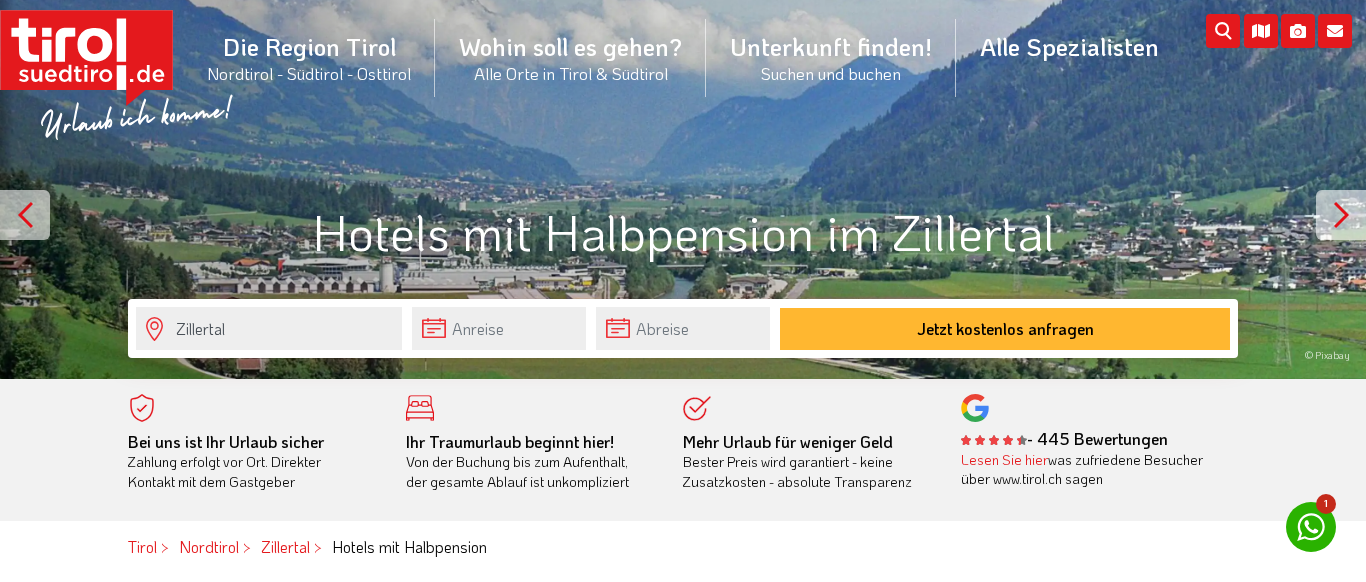 scroll, scrollTop: 0, scrollLeft: 0, axis: both 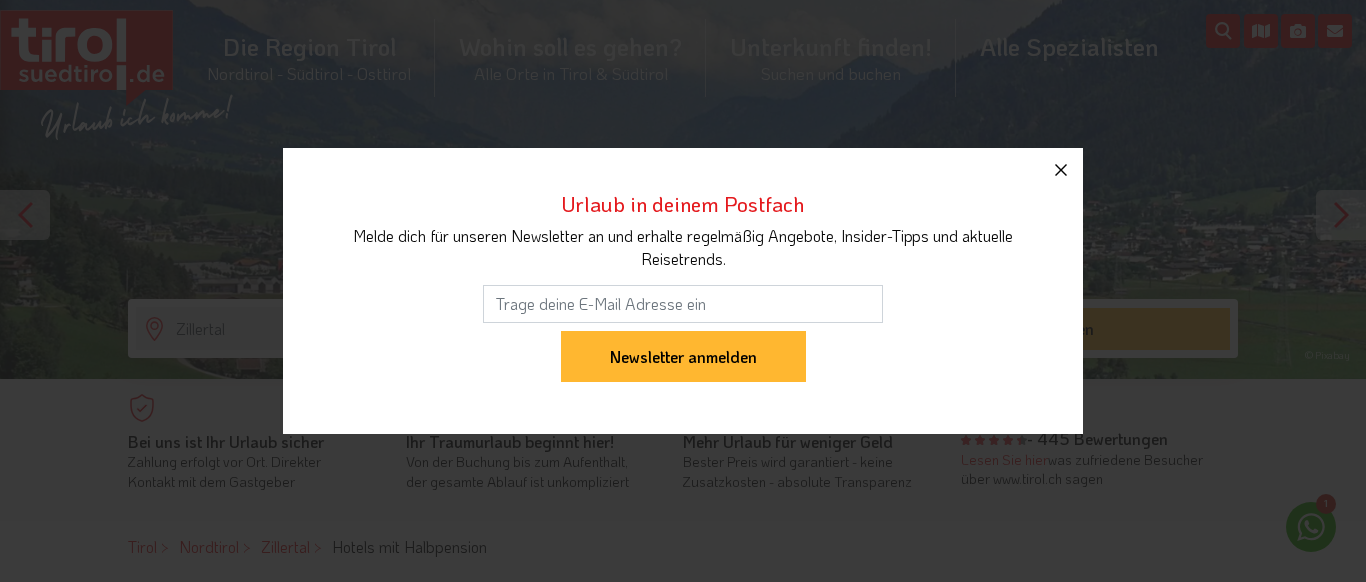 click 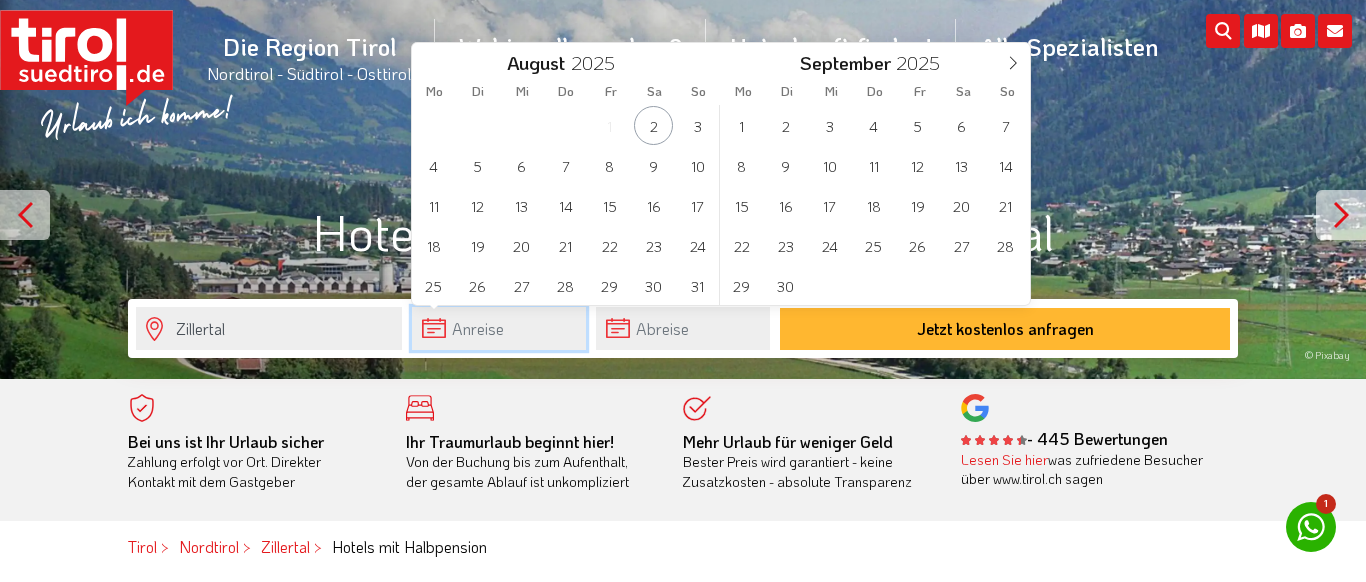 click at bounding box center (499, 328) 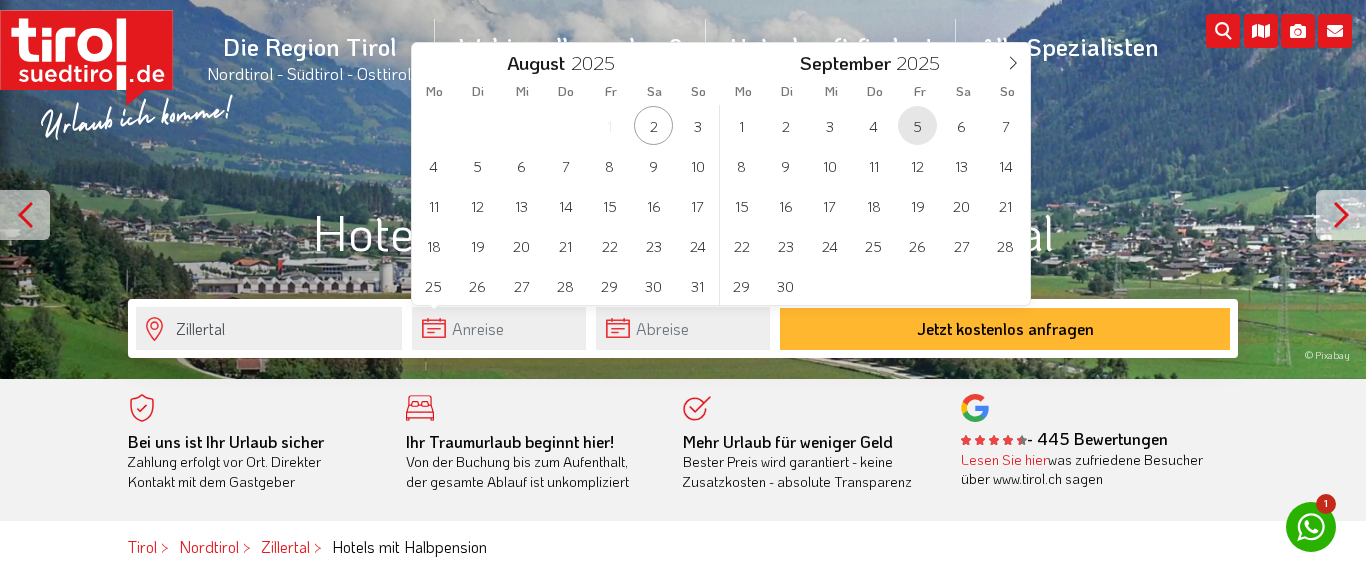 click on "5" at bounding box center (917, 125) 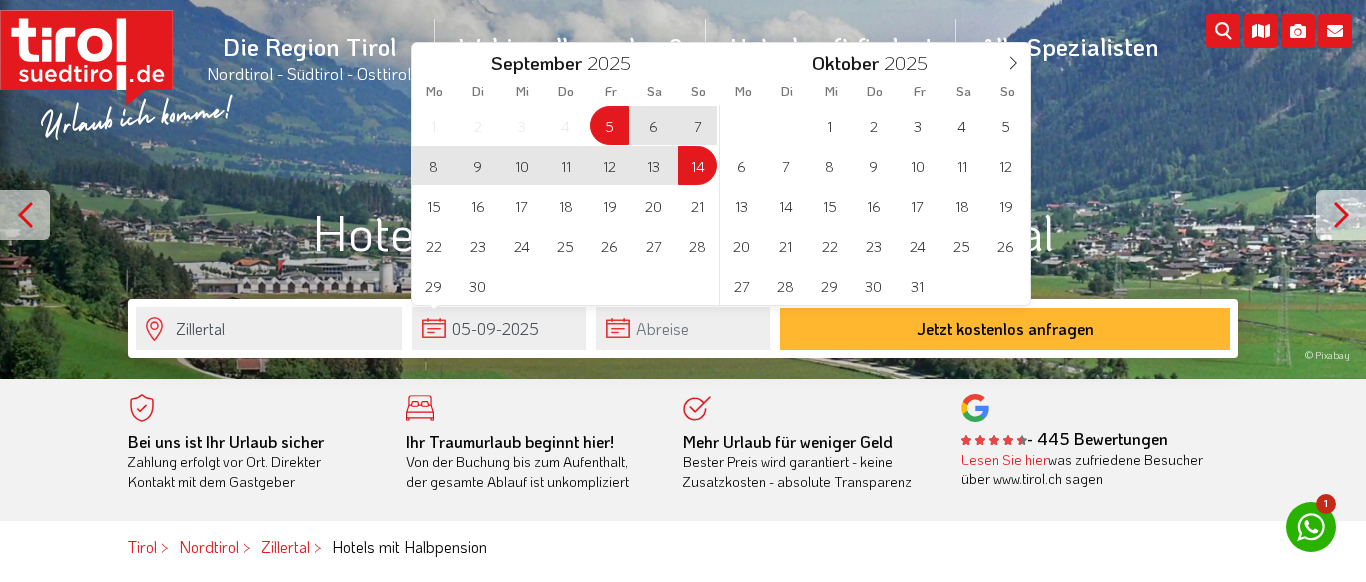 click on "14" at bounding box center (697, 165) 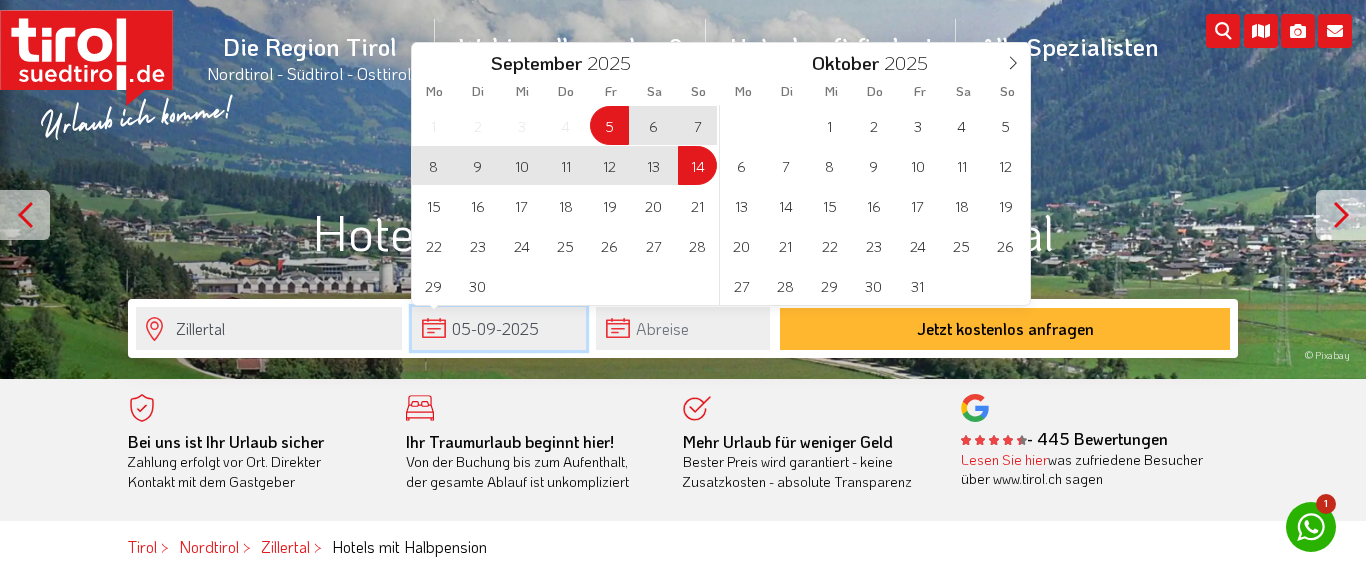 type on "05-09-2025" 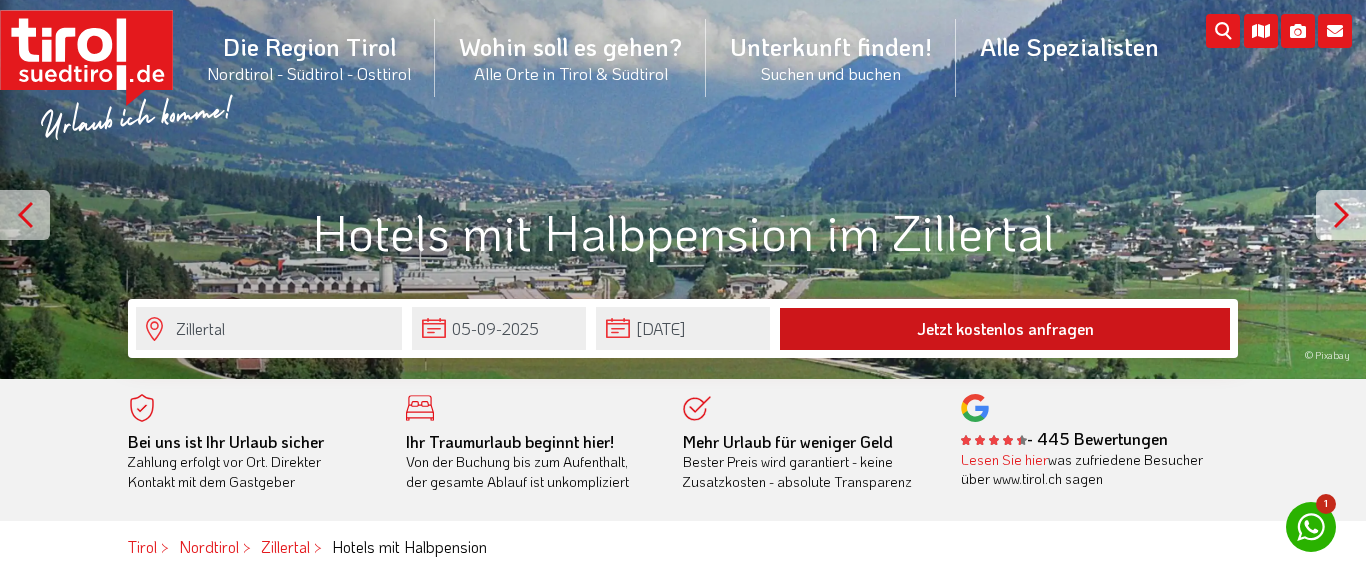 click on "Jetzt kostenlos anfragen" at bounding box center (1005, 329) 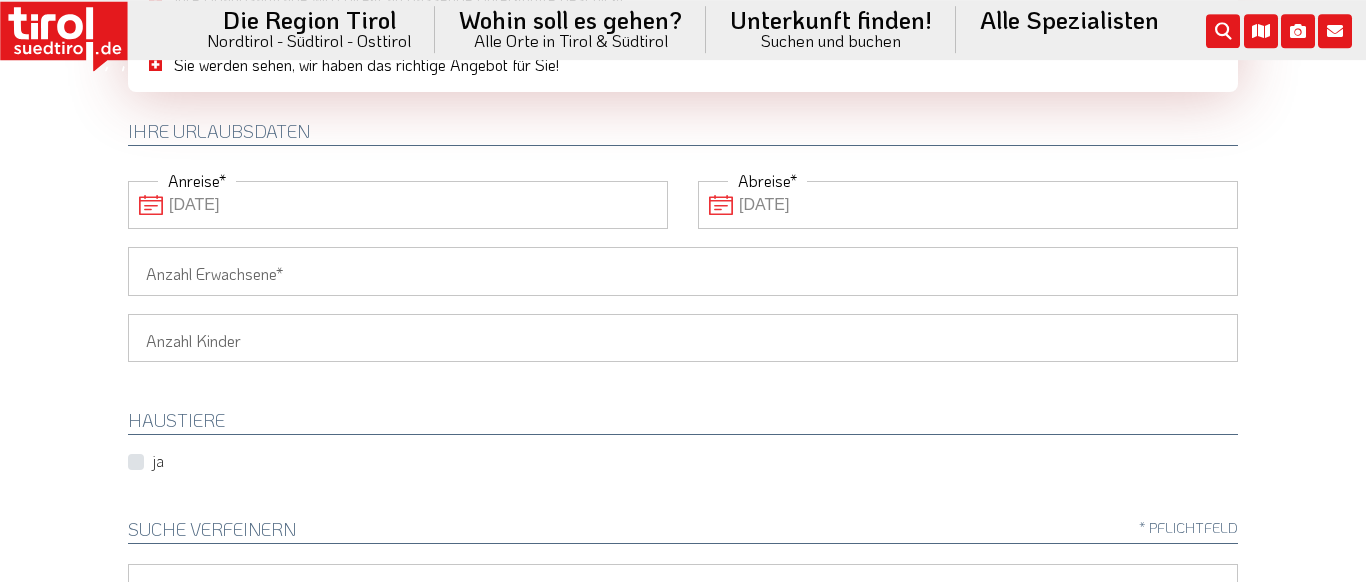 scroll, scrollTop: 228, scrollLeft: 0, axis: vertical 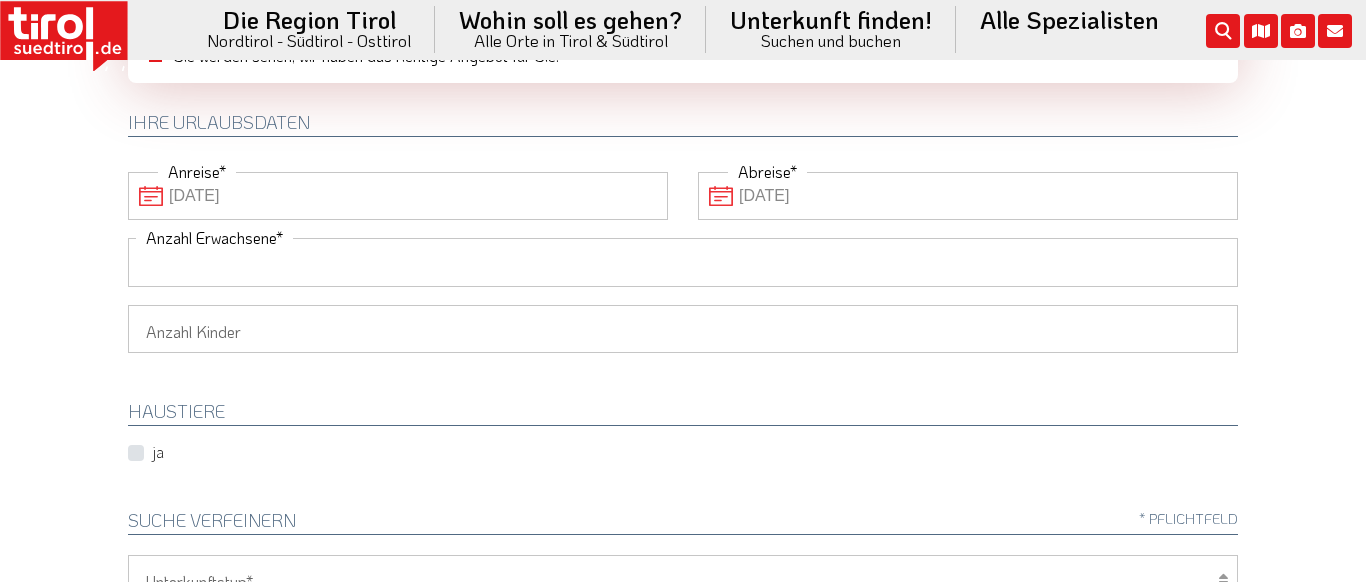 click on "Anzahl Erwachsene" at bounding box center (683, 262) 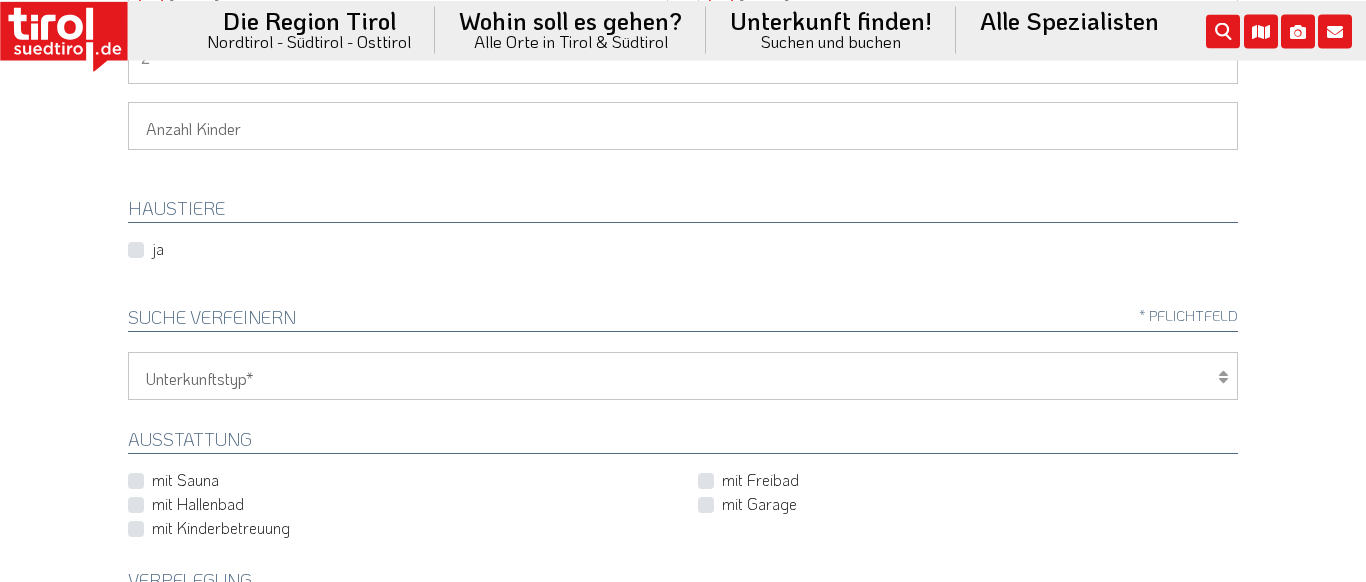 scroll, scrollTop: 456, scrollLeft: 0, axis: vertical 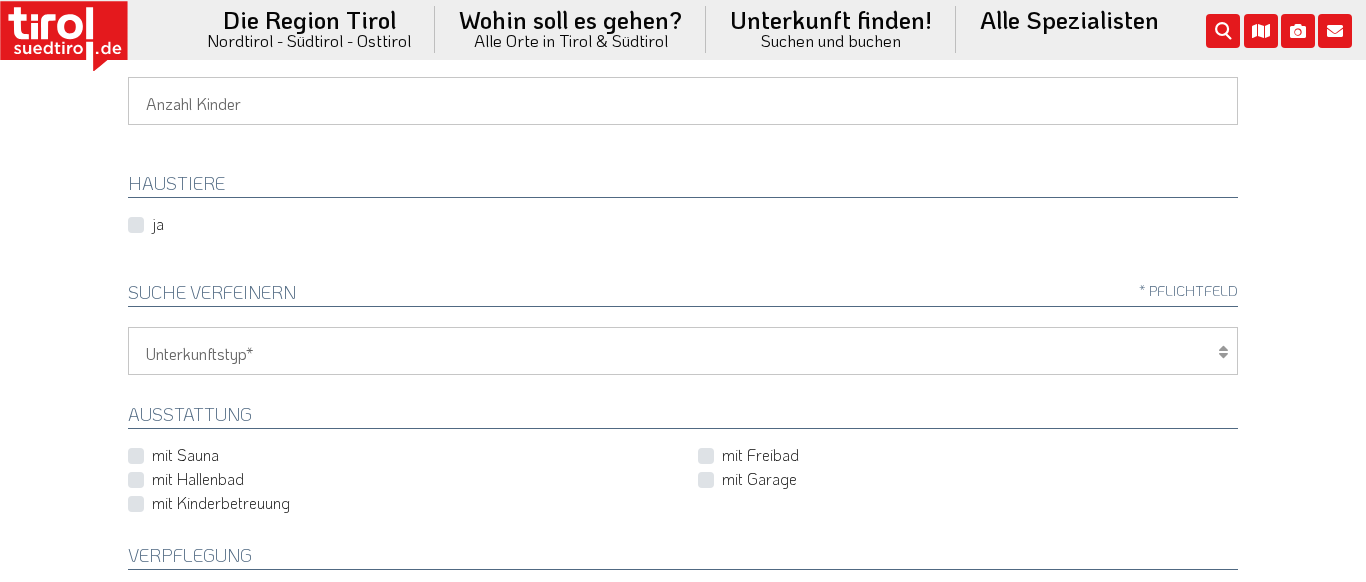 type on "2" 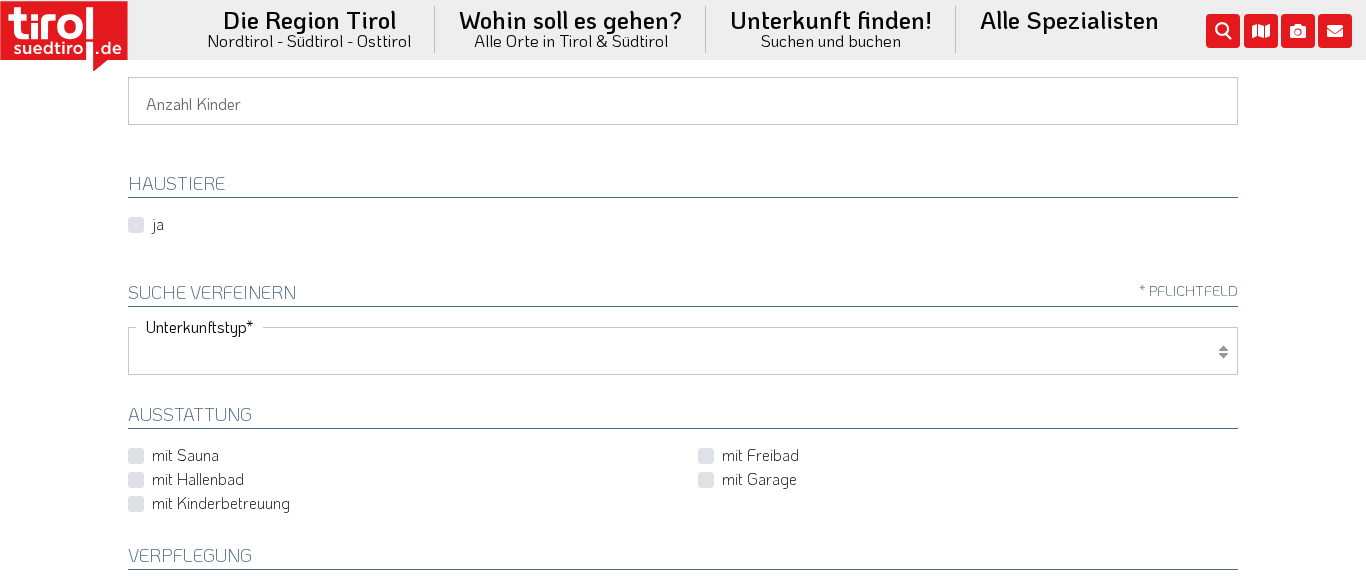 click on "Hotel 1-3 Sterne
Hotel 4-5 Sterne
Ferienwohnung
Chalet/Ferienhaus
Bauernhöfe" at bounding box center (683, 351) 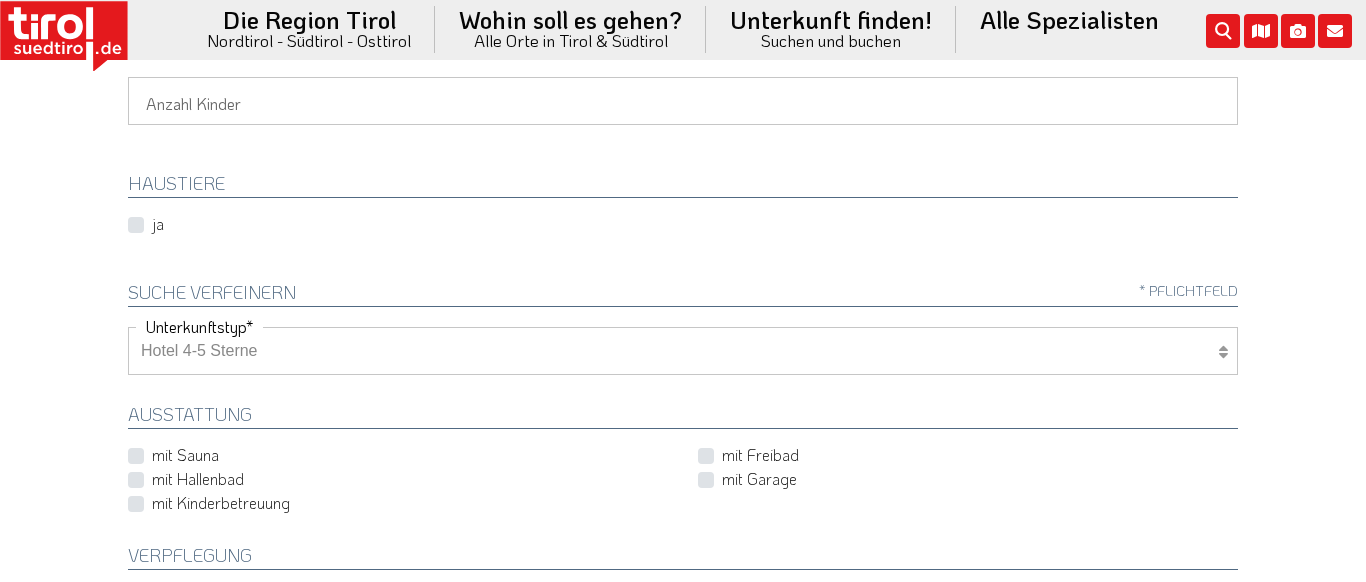 click on "Hotel 4-5 Sterne" at bounding box center (0, 0) 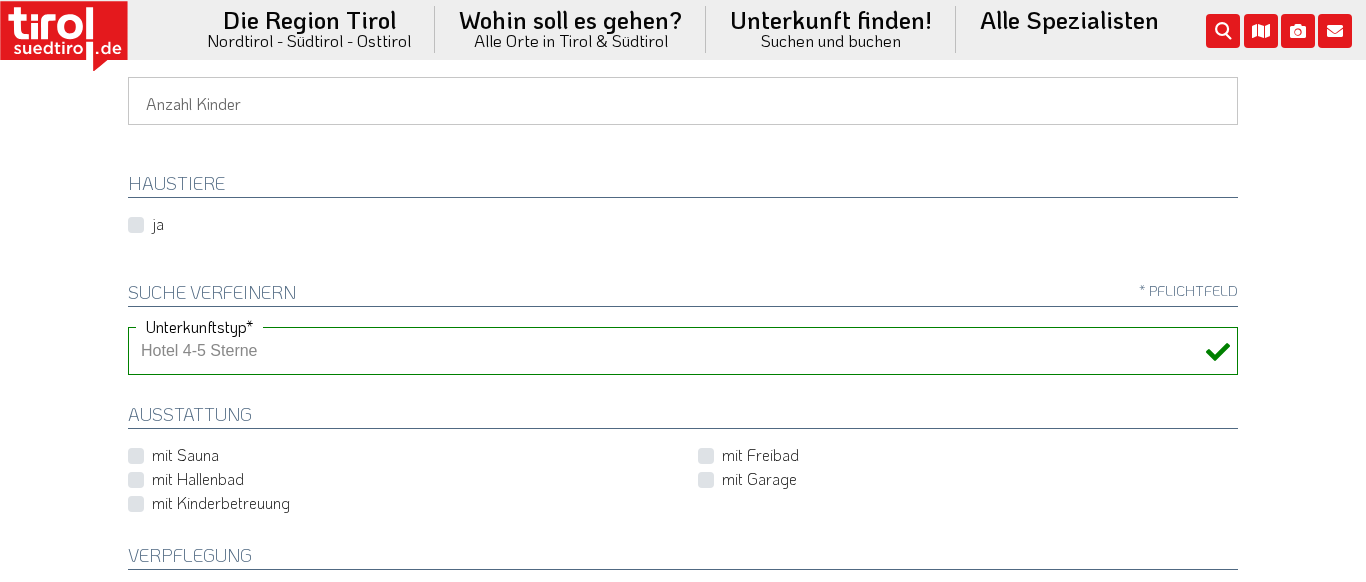 click on "mit Freibad" at bounding box center (760, 455) 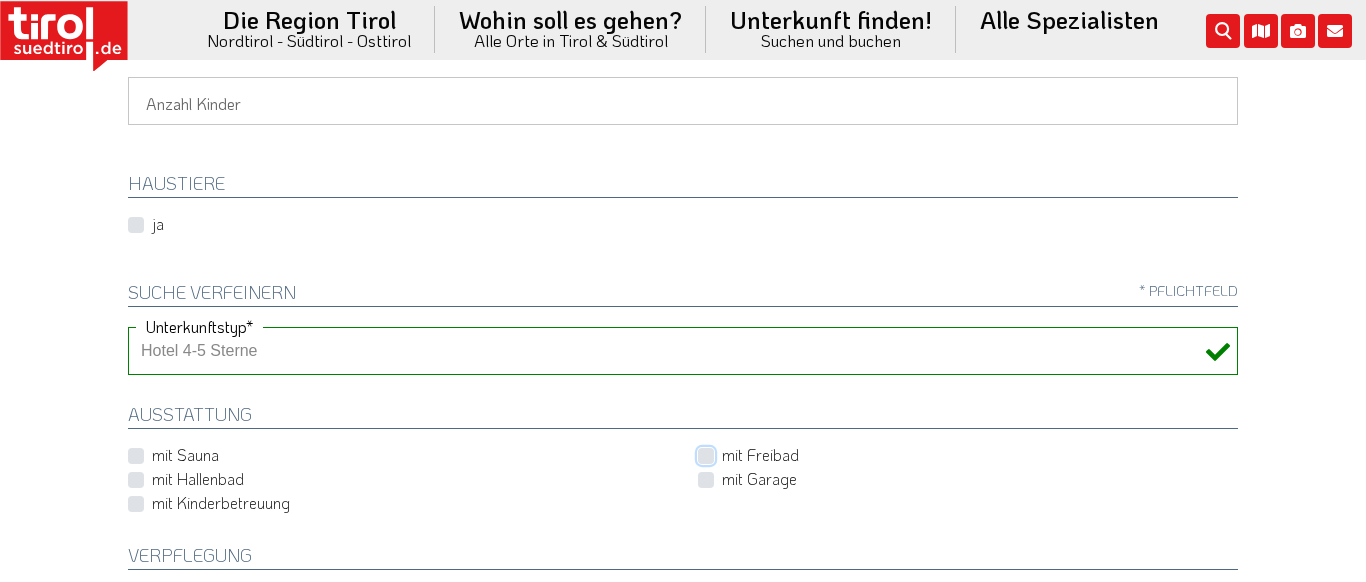 click on "mit Freibad" at bounding box center [972, 455] 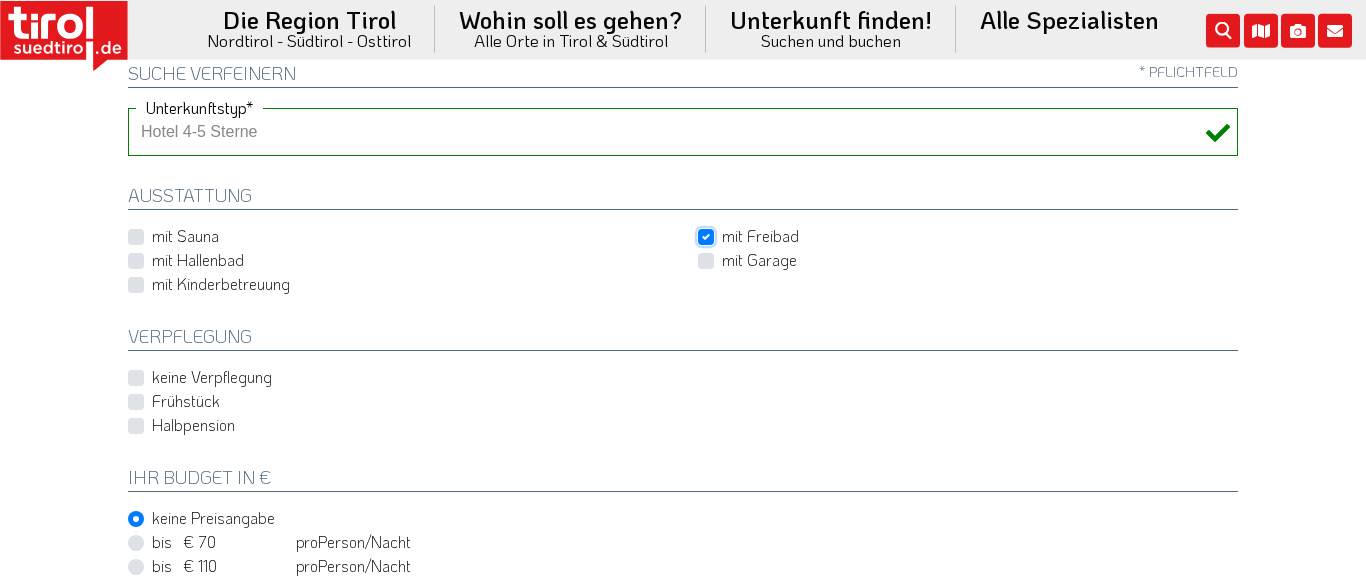 scroll, scrollTop: 684, scrollLeft: 0, axis: vertical 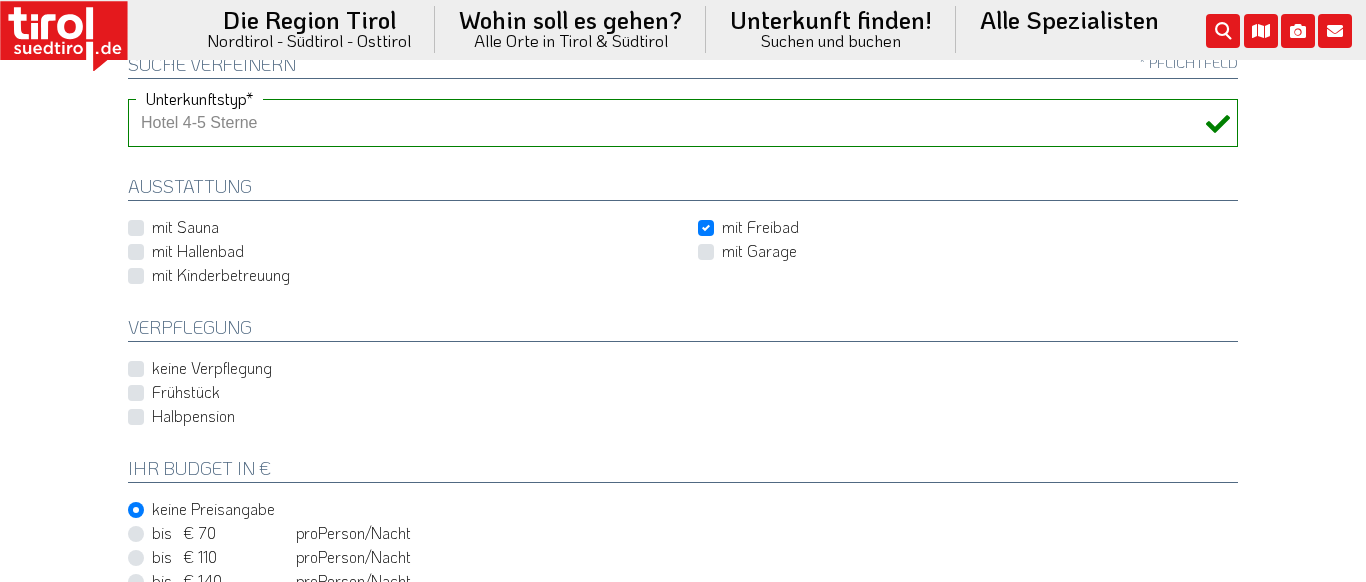 click on "Halbpension" at bounding box center [193, 416] 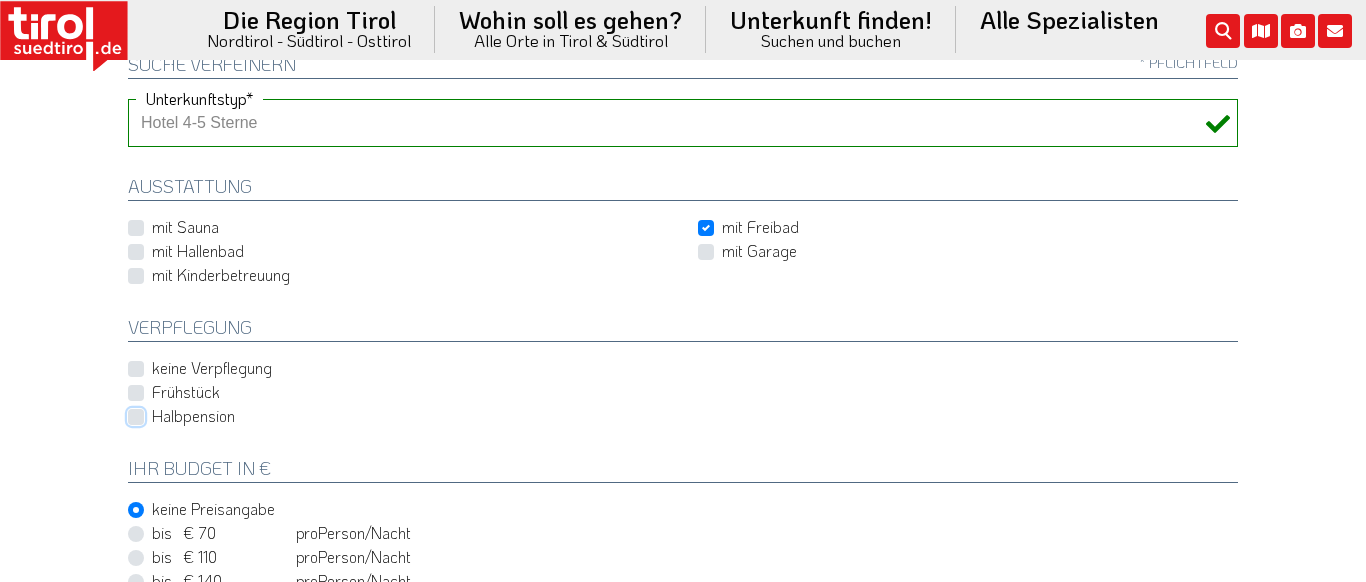 click on "Halbpension" at bounding box center [687, 416] 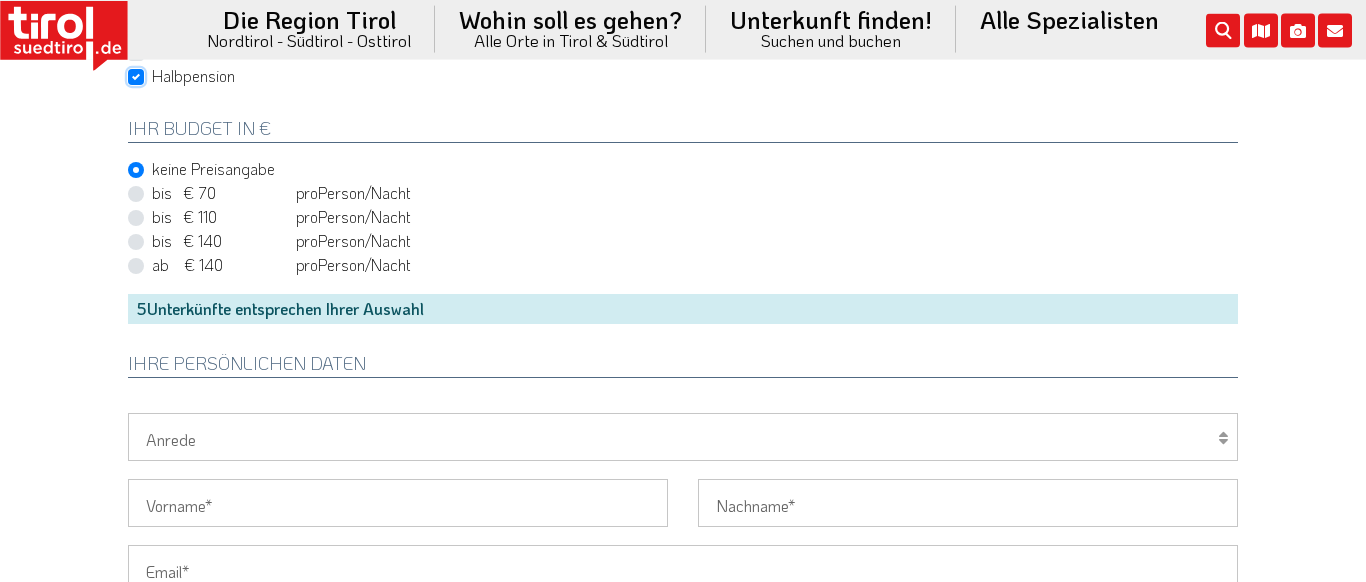 scroll, scrollTop: 1026, scrollLeft: 0, axis: vertical 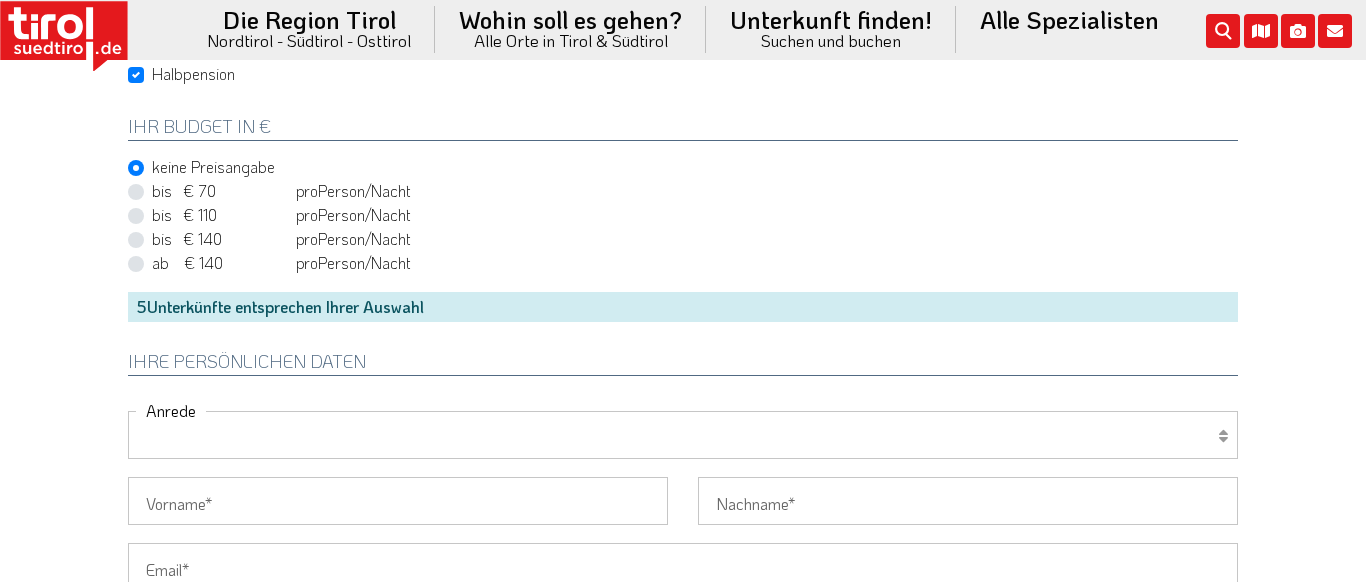 click on "Herr
Frau
Familie" at bounding box center [683, 435] 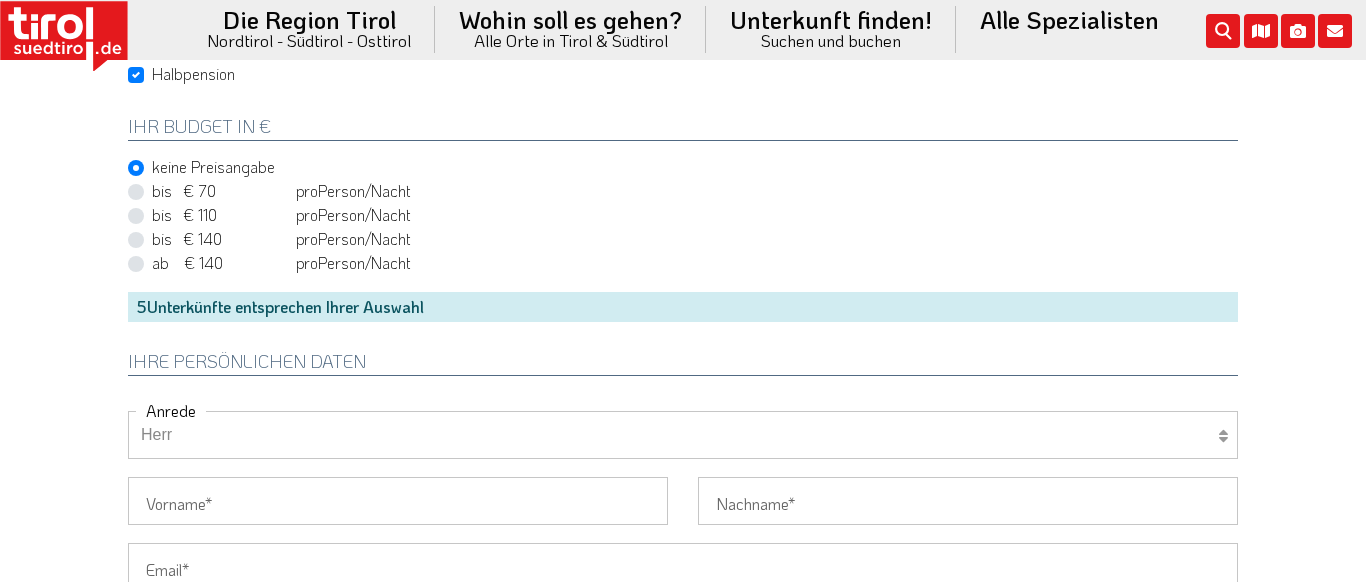 click on "Herr" at bounding box center [0, 0] 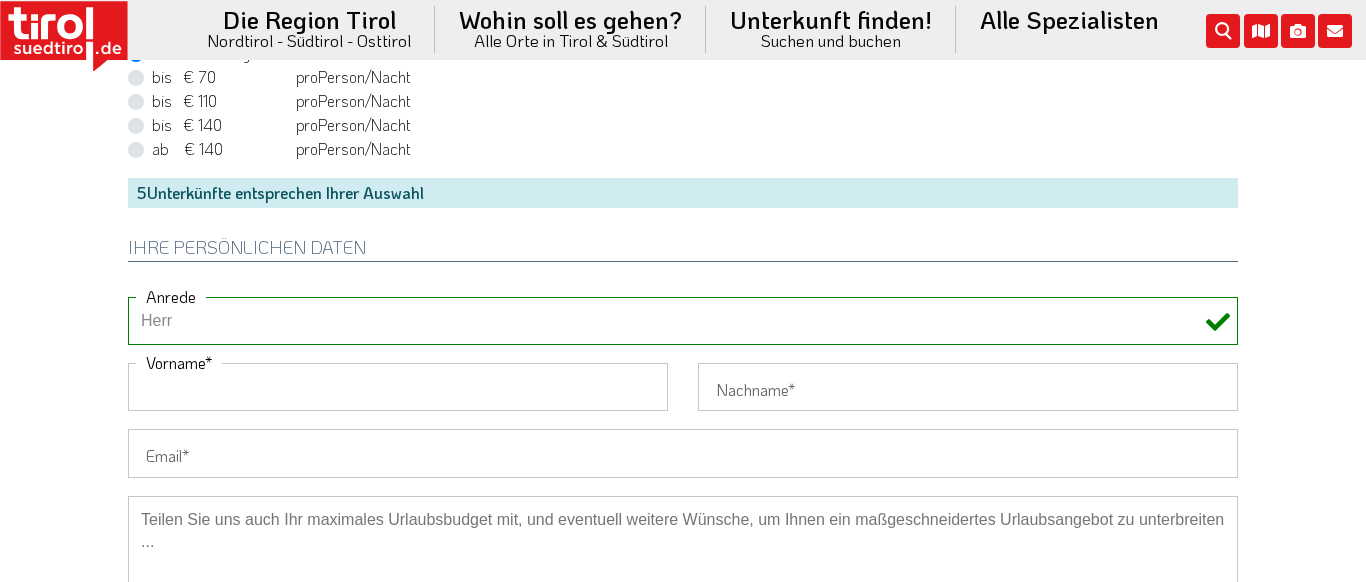 click on "Vorname" at bounding box center (398, 387) 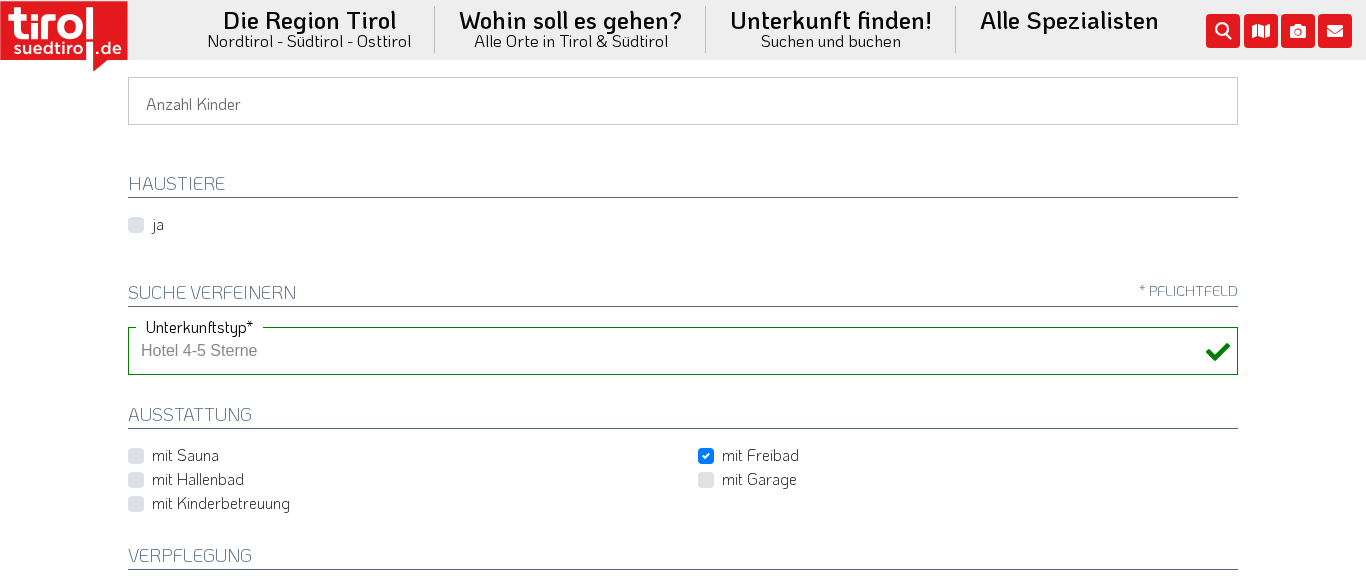 scroll, scrollTop: 570, scrollLeft: 0, axis: vertical 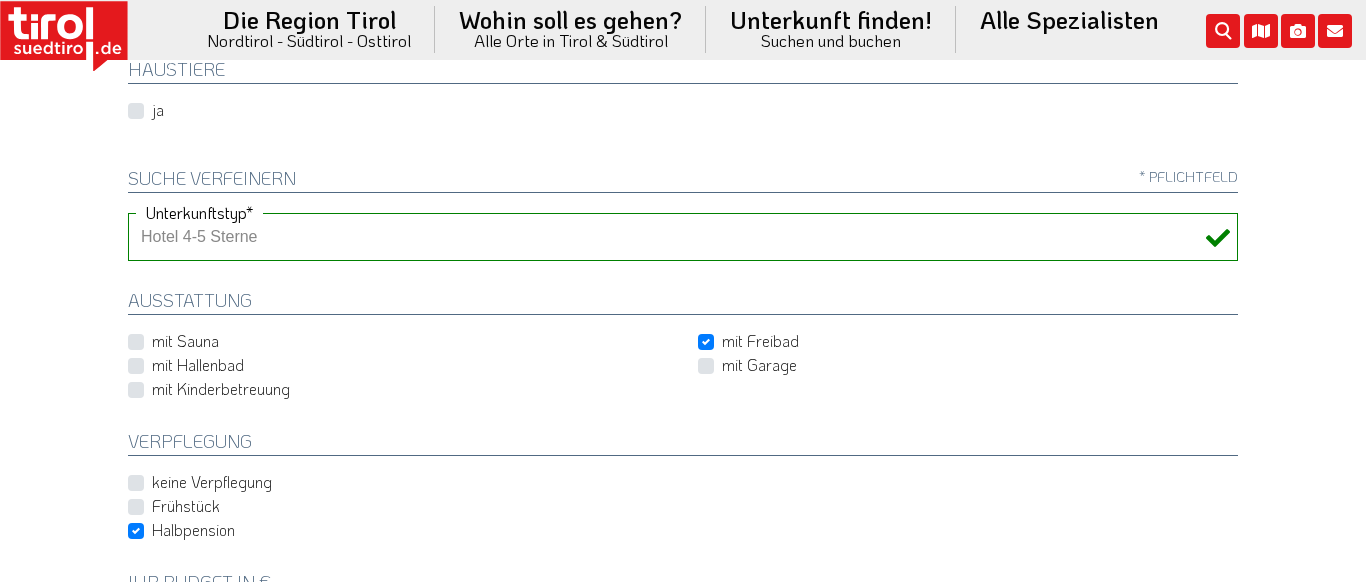 click on "mit Hallenbad" at bounding box center (198, 365) 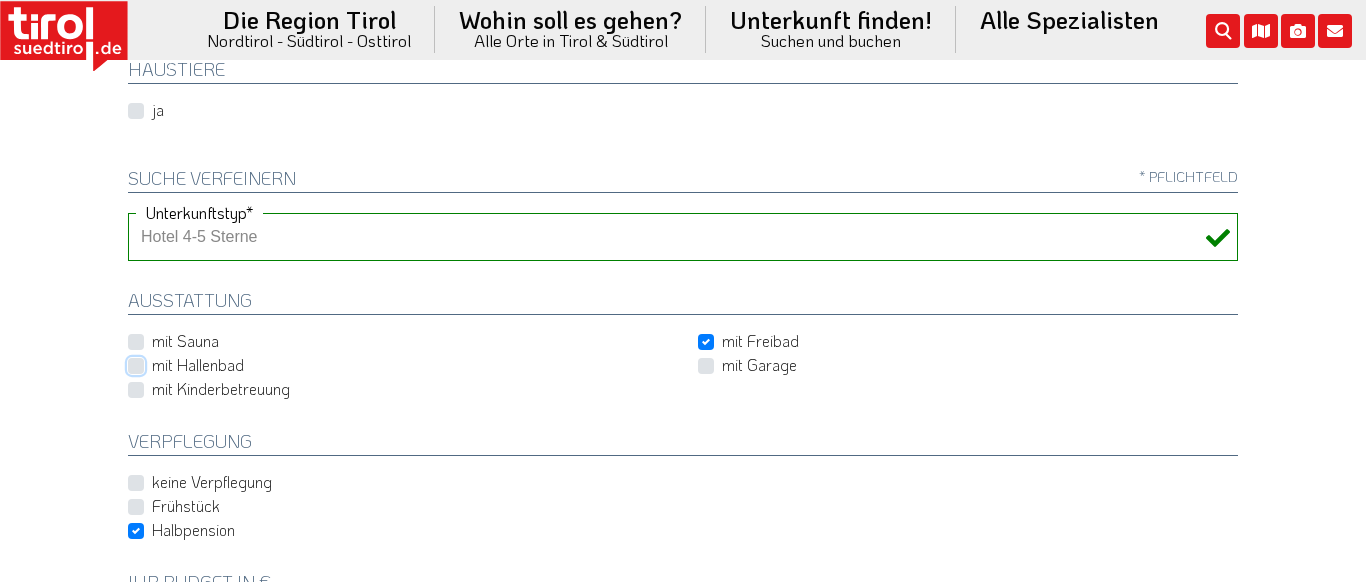 click on "mit Hallenbad" at bounding box center (402, 365) 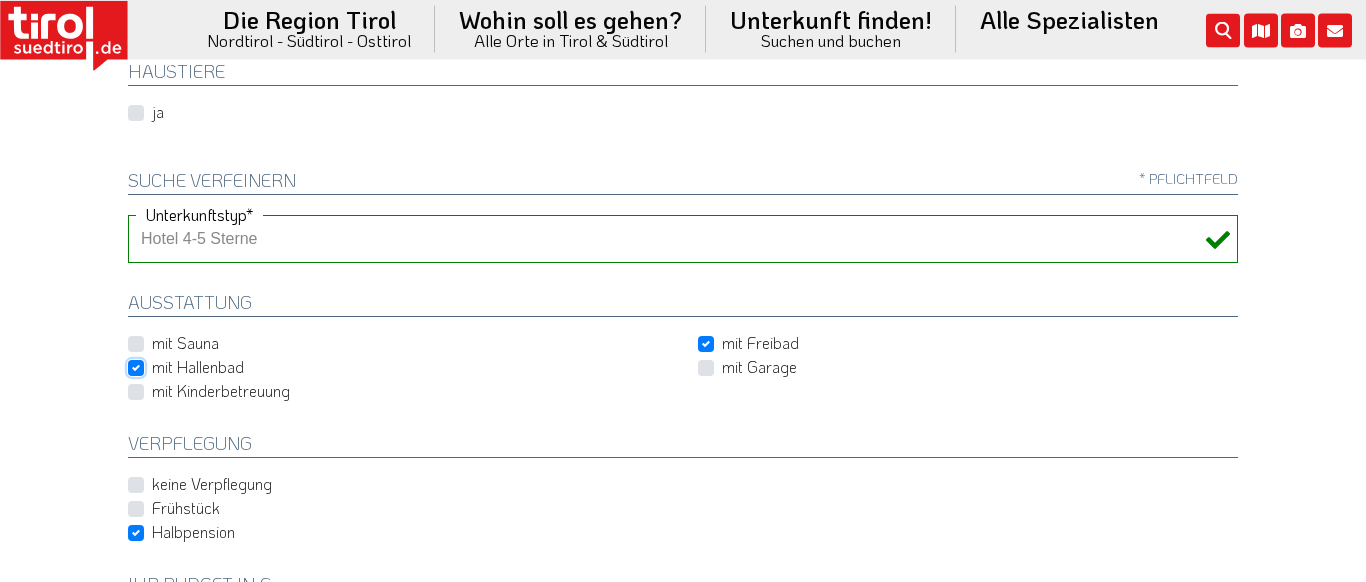 scroll, scrollTop: 570, scrollLeft: 0, axis: vertical 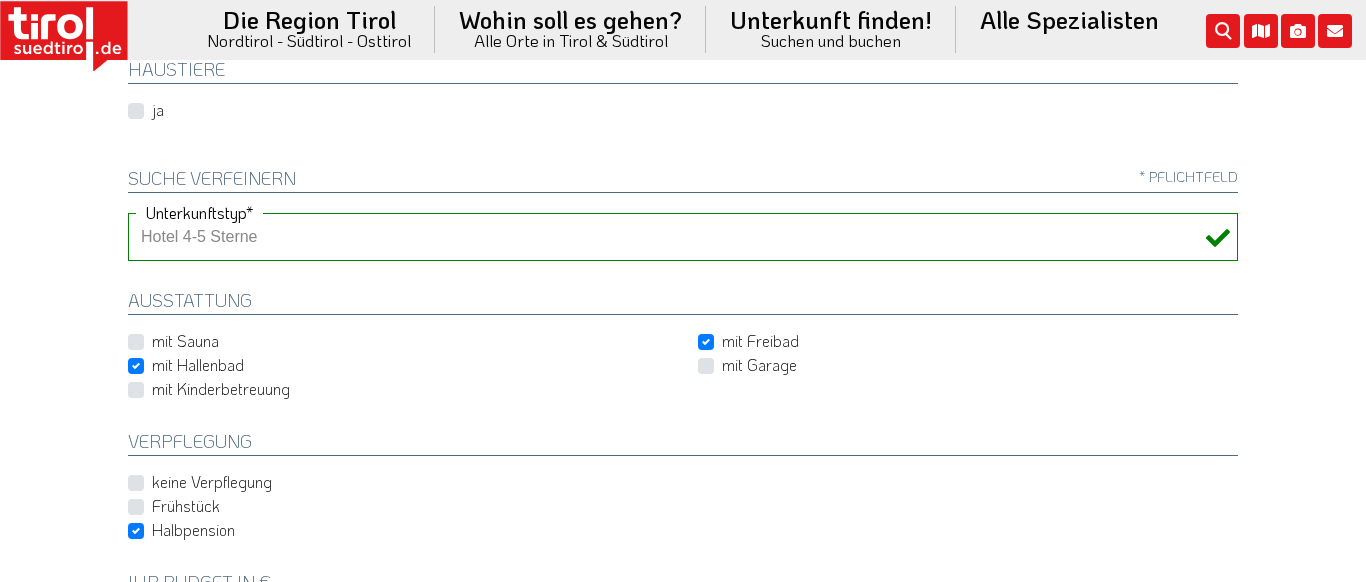 click on "mit Hallenbad" at bounding box center [198, 365] 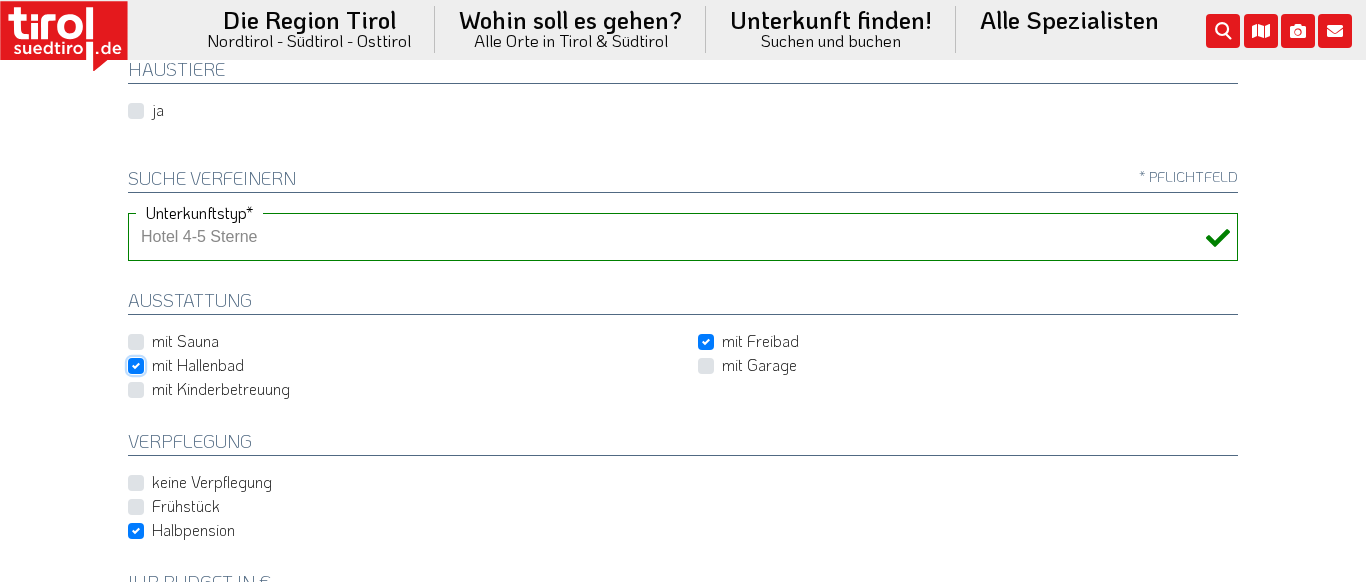 click on "mit Hallenbad" at bounding box center (402, 365) 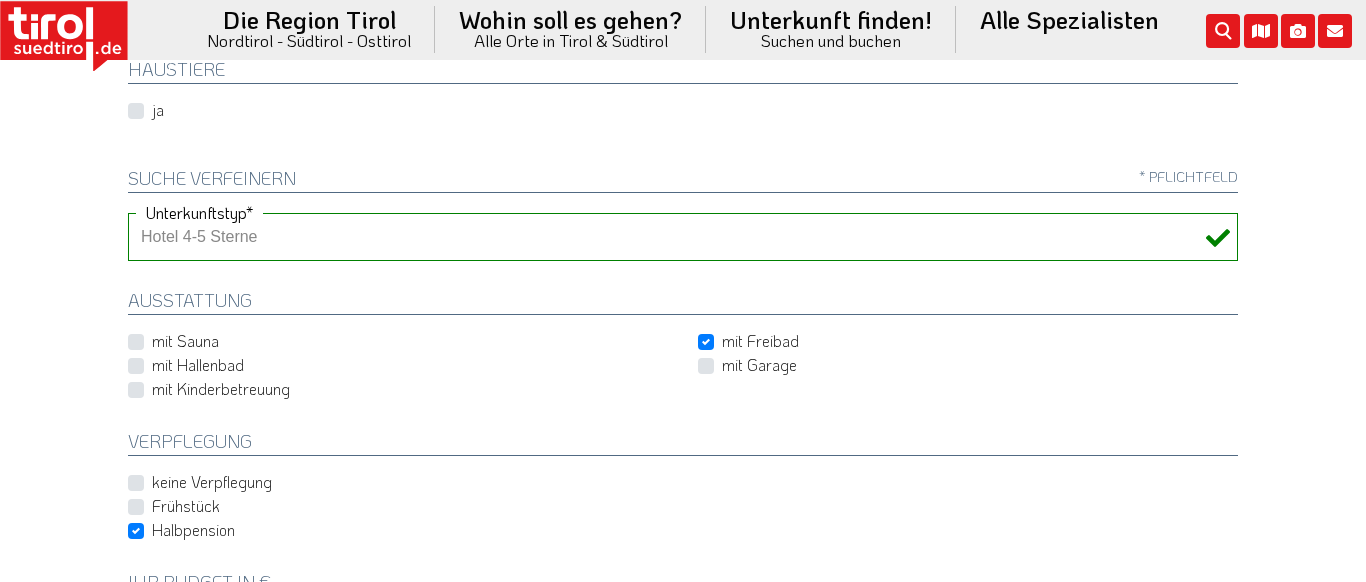 click on "mit Sauna" at bounding box center (185, 341) 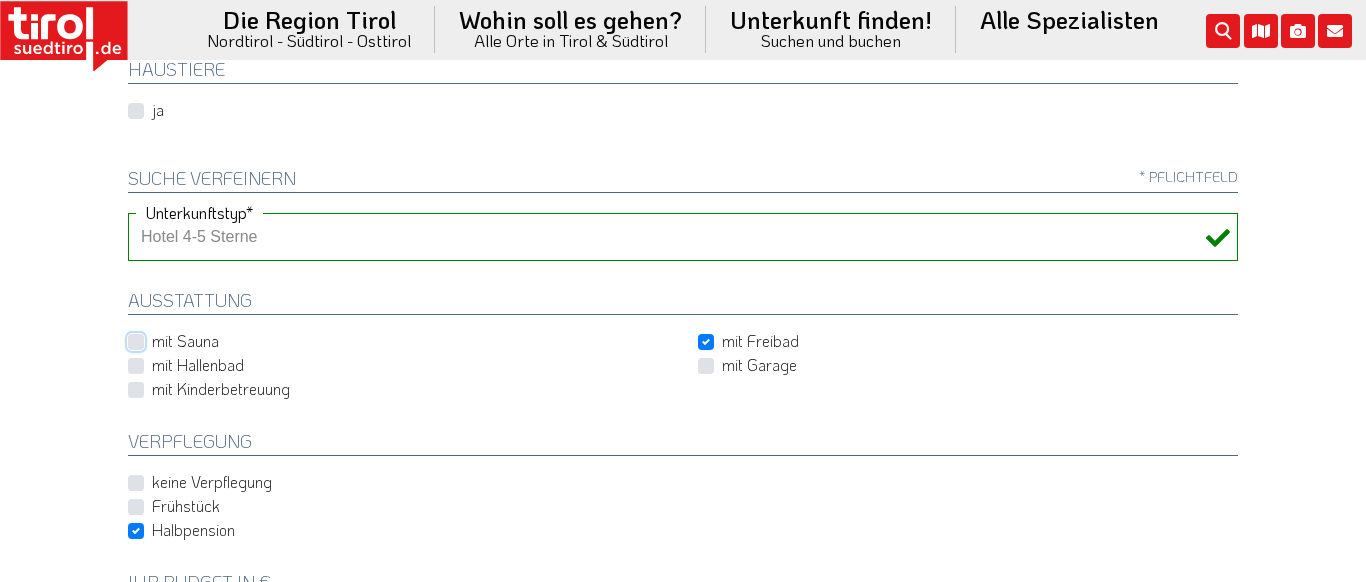 click on "mit Sauna" at bounding box center (402, 341) 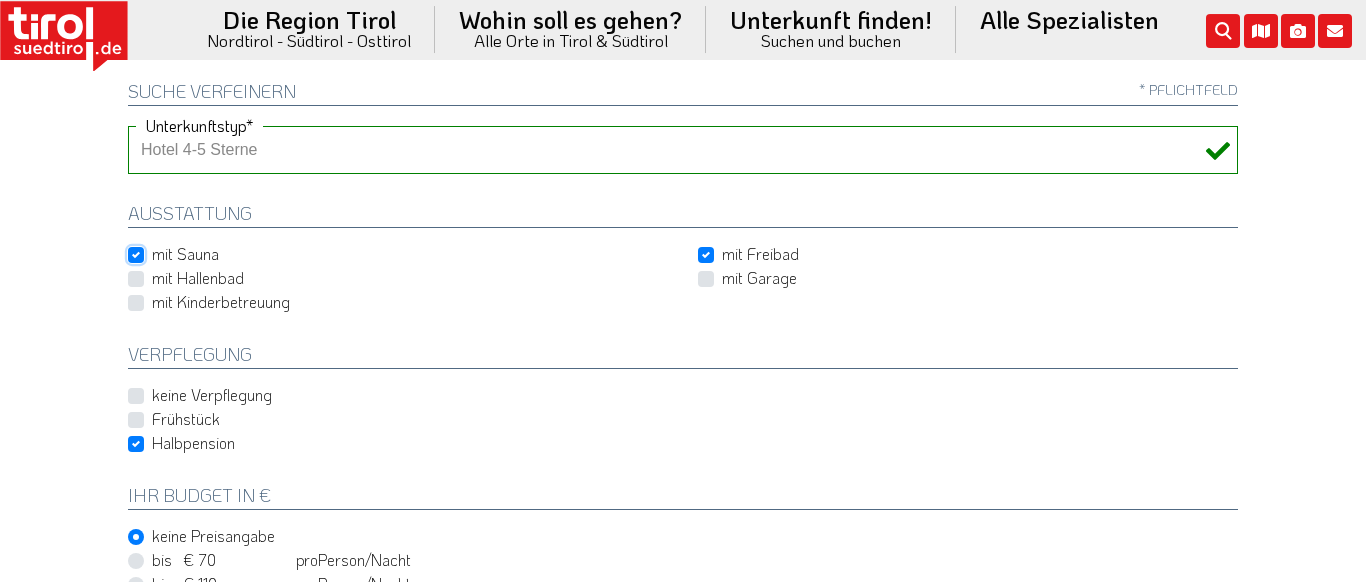 scroll, scrollTop: 684, scrollLeft: 0, axis: vertical 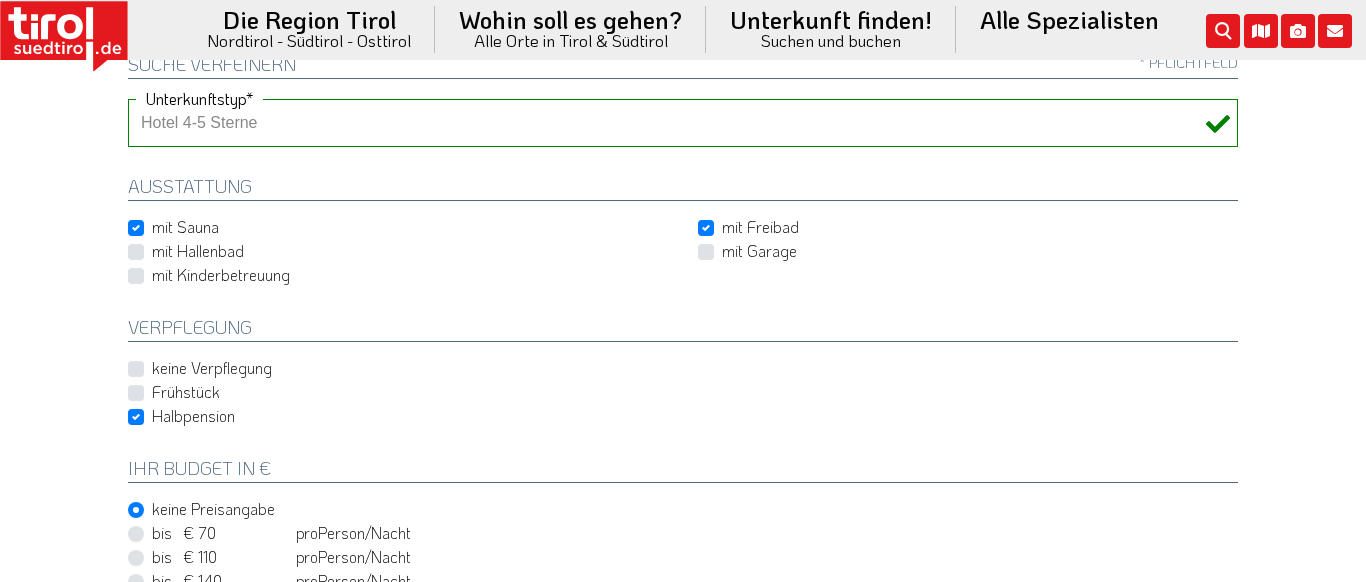 click on "mit Sauna" at bounding box center (185, 227) 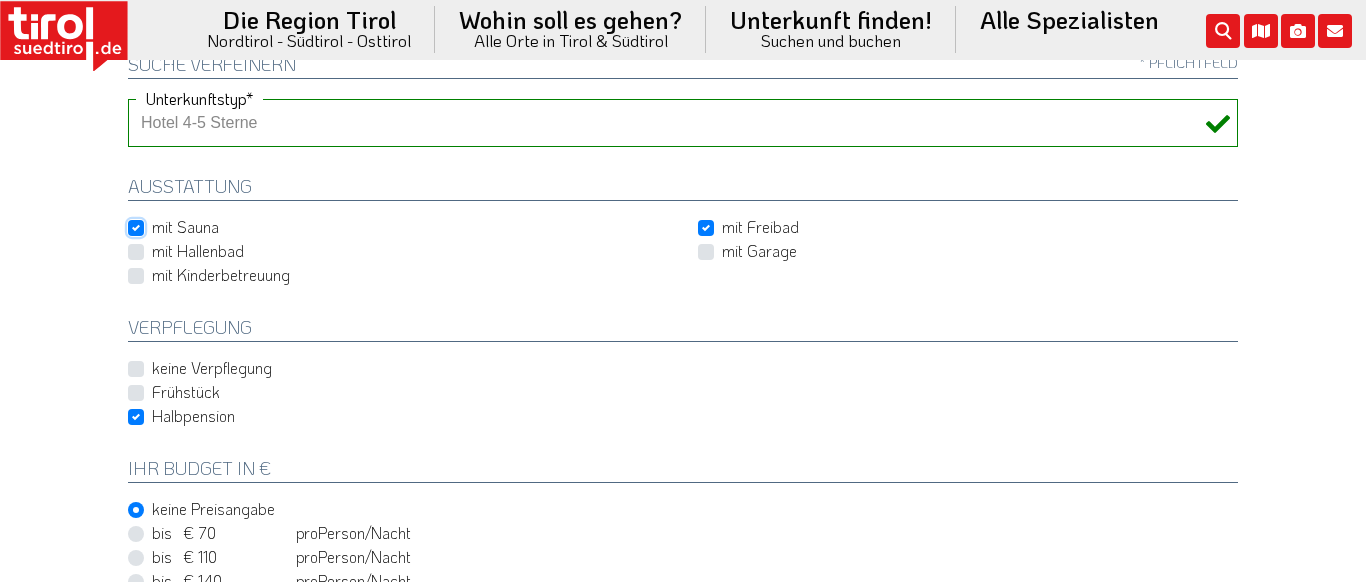 click on "mit Sauna" at bounding box center (402, 227) 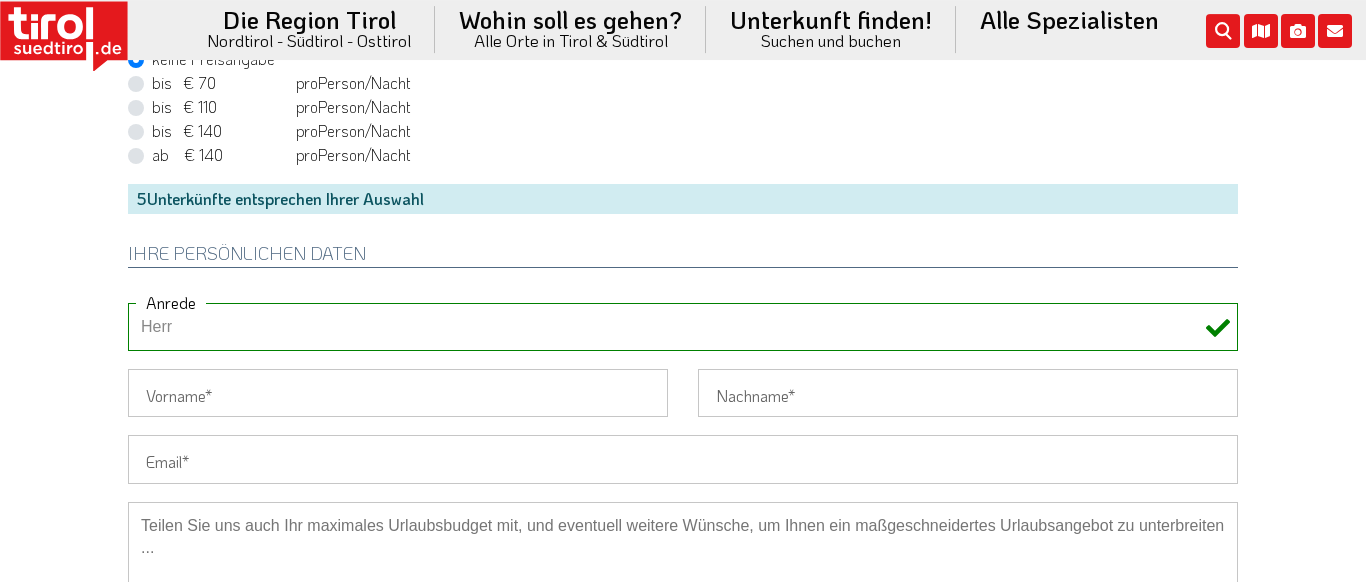 scroll, scrollTop: 1140, scrollLeft: 0, axis: vertical 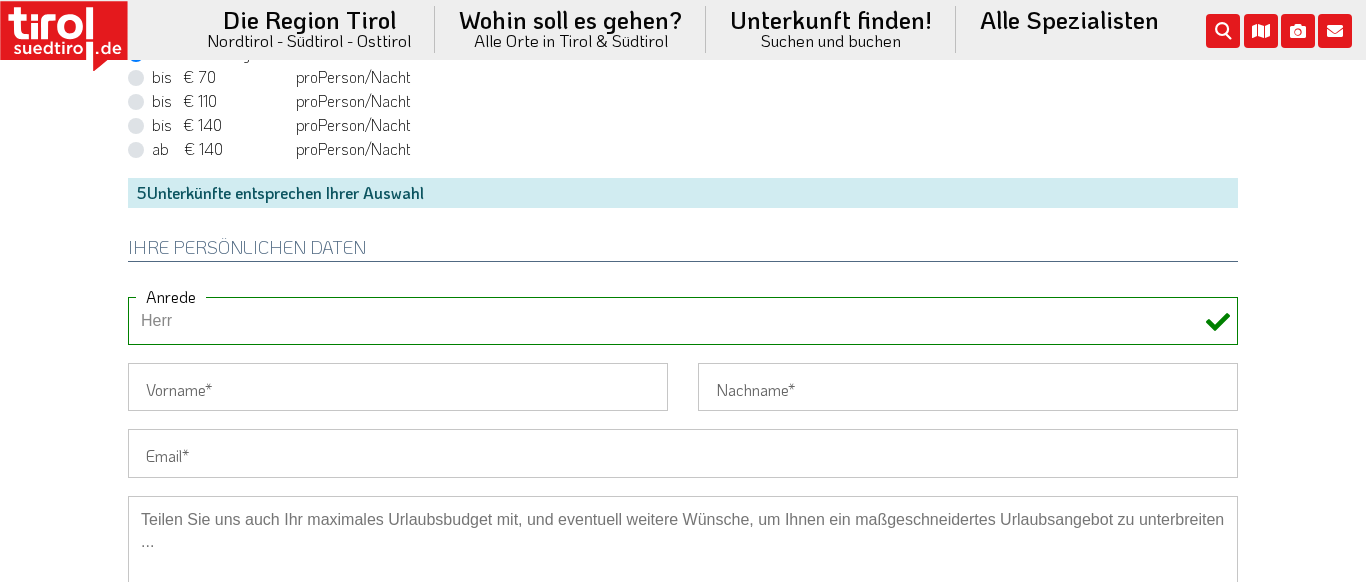 click on "Herr
Frau
Familie" at bounding box center (683, 321) 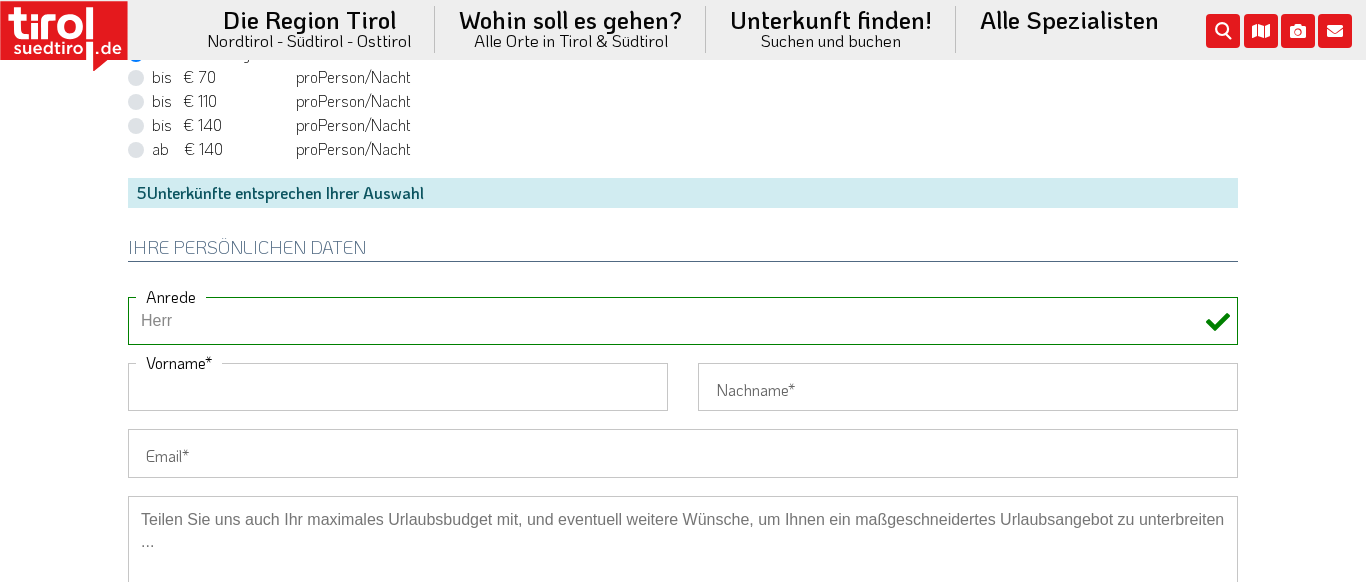 click on "Vorname" at bounding box center (398, 387) 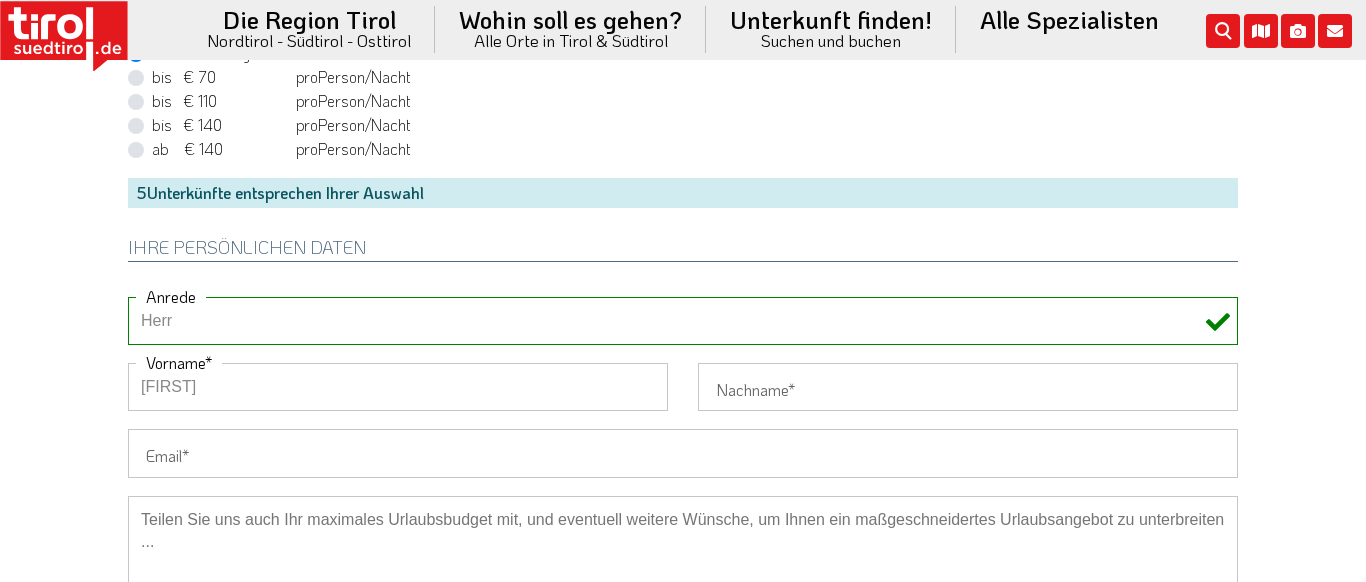 click on "werner" at bounding box center (398, 387) 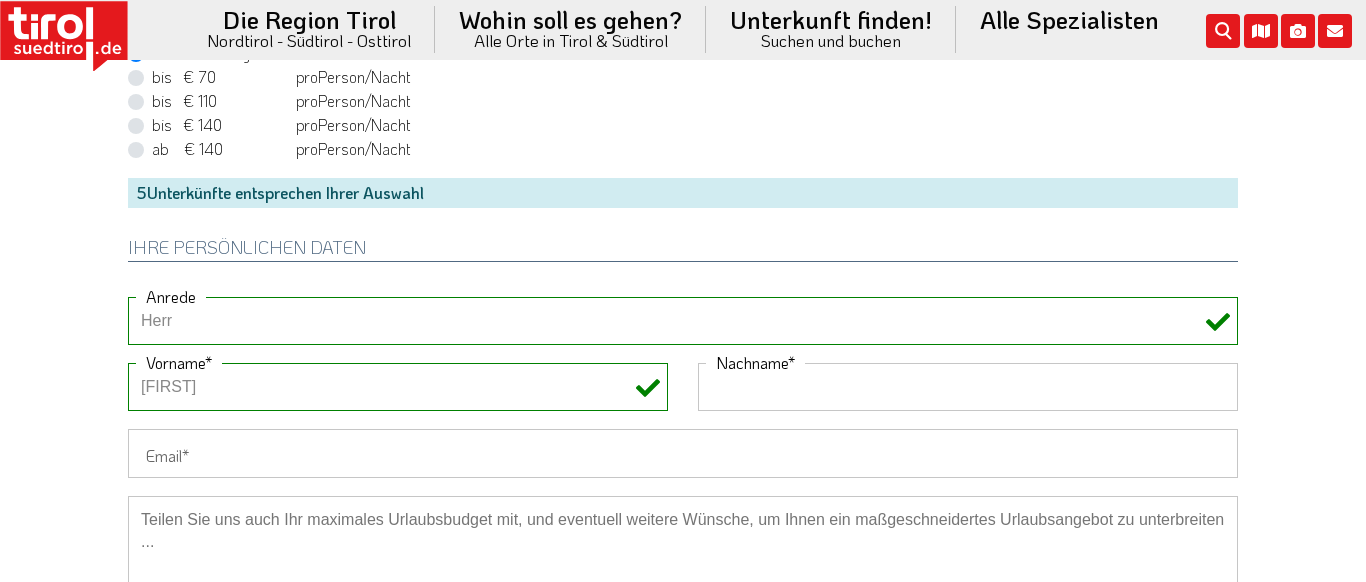 drag, startPoint x: 742, startPoint y: 392, endPoint x: 758, endPoint y: 390, distance: 16.124516 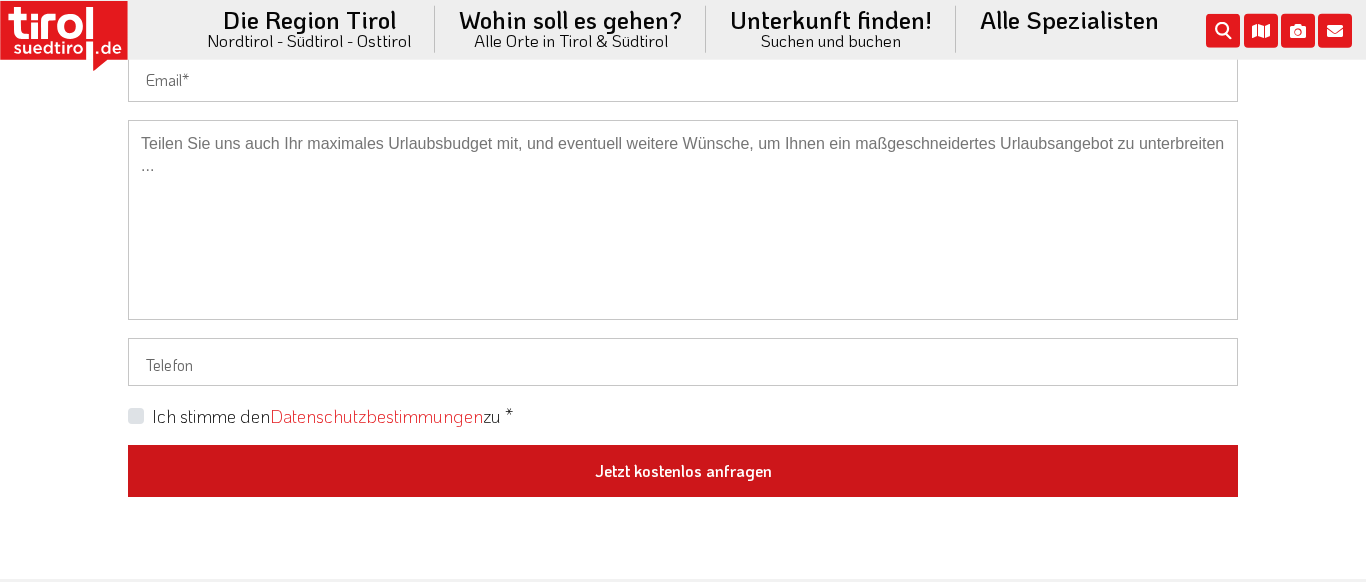 scroll, scrollTop: 1368, scrollLeft: 0, axis: vertical 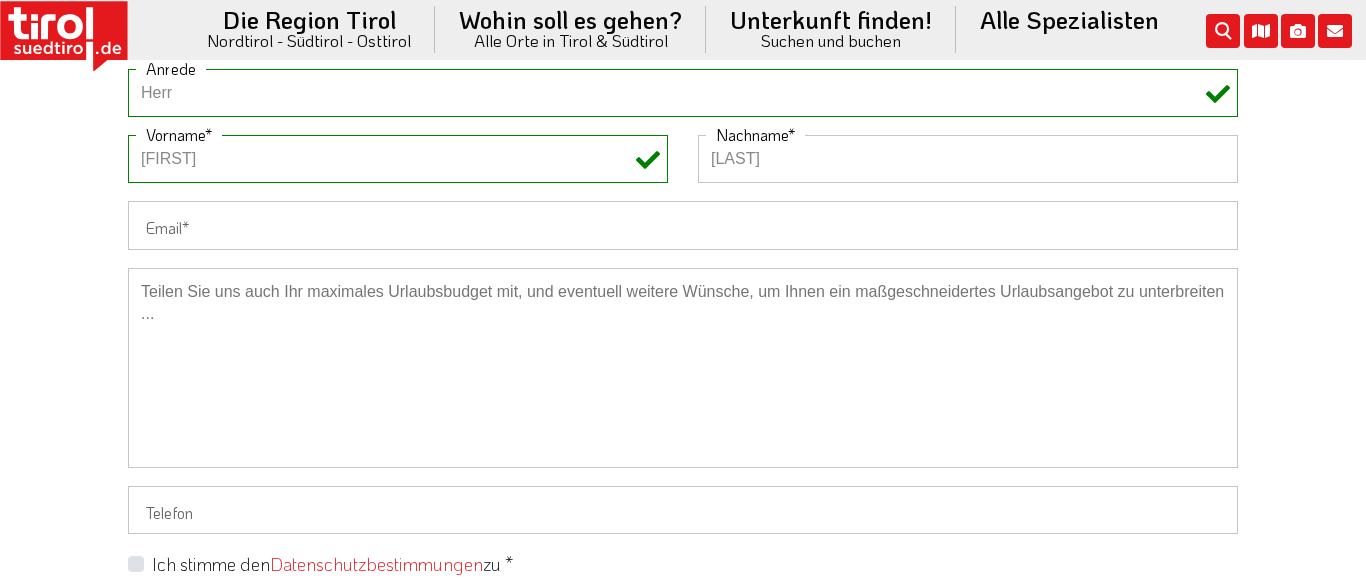 type on "König" 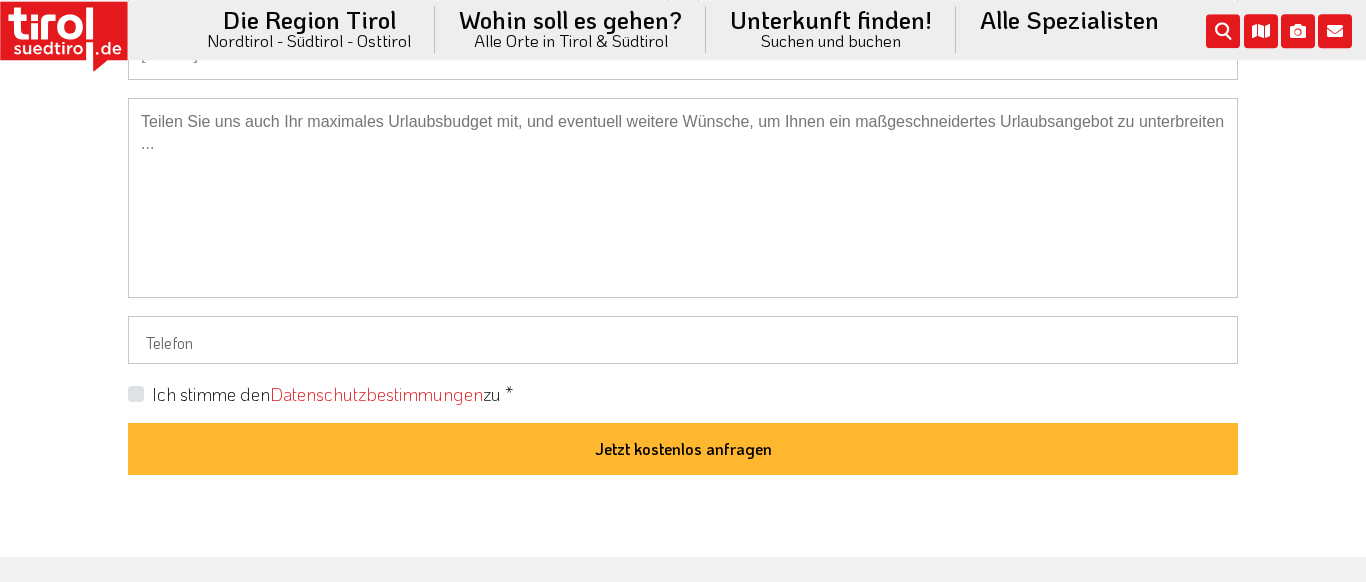 scroll, scrollTop: 1596, scrollLeft: 0, axis: vertical 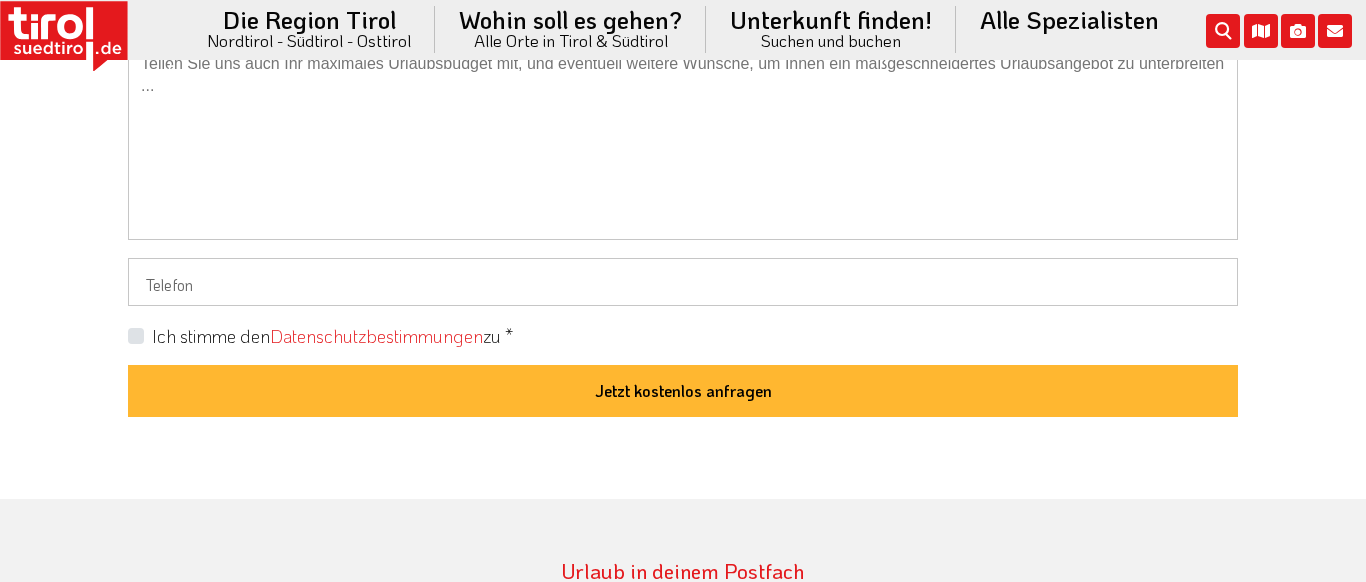 type on "werner53@gmx.de" 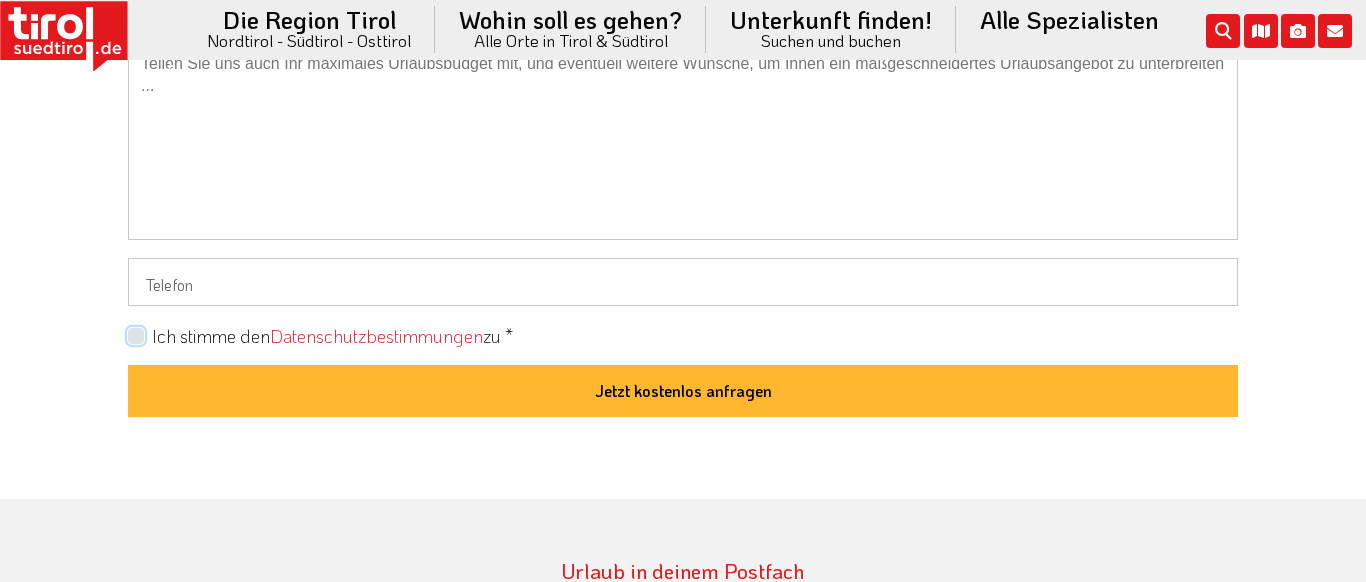 click on "Ich stimme den  Datenschutzbestimmungen  zu *" at bounding box center [687, 335] 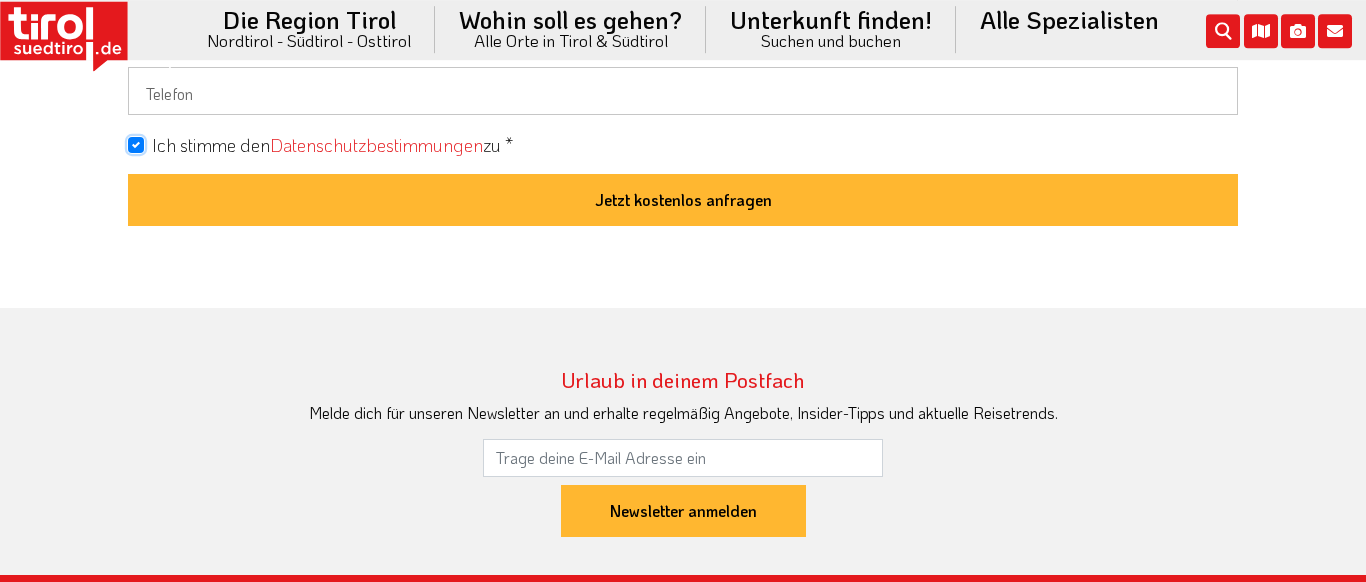 scroll, scrollTop: 1824, scrollLeft: 0, axis: vertical 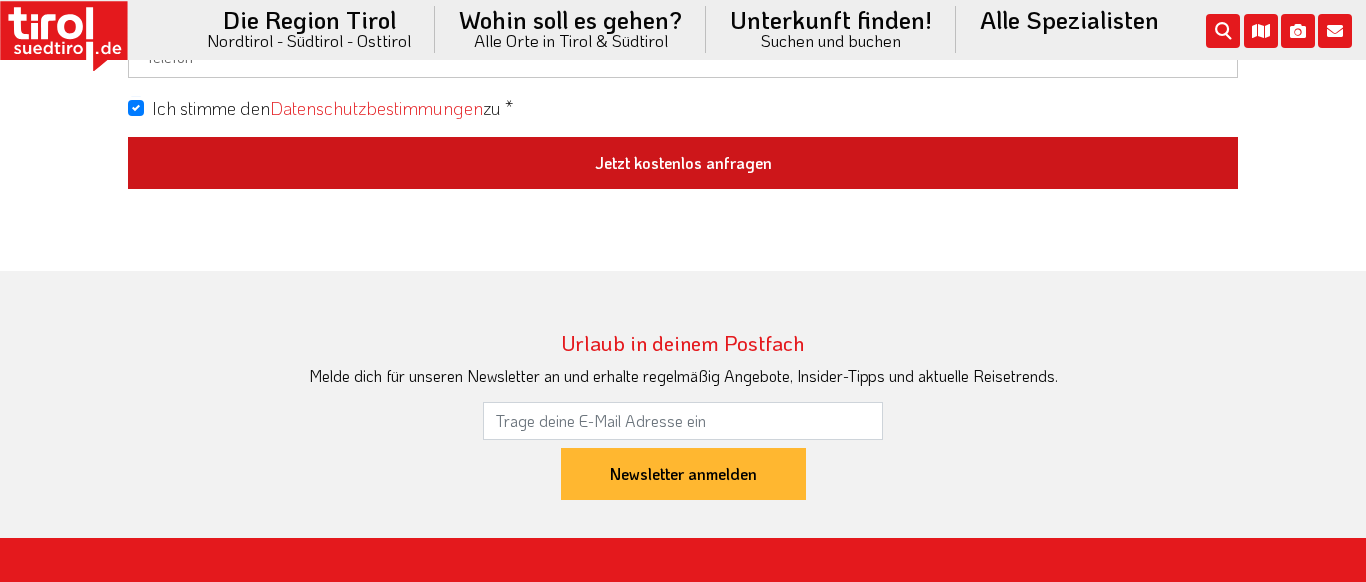 click on "Jetzt kostenlos anfragen" at bounding box center (683, 163) 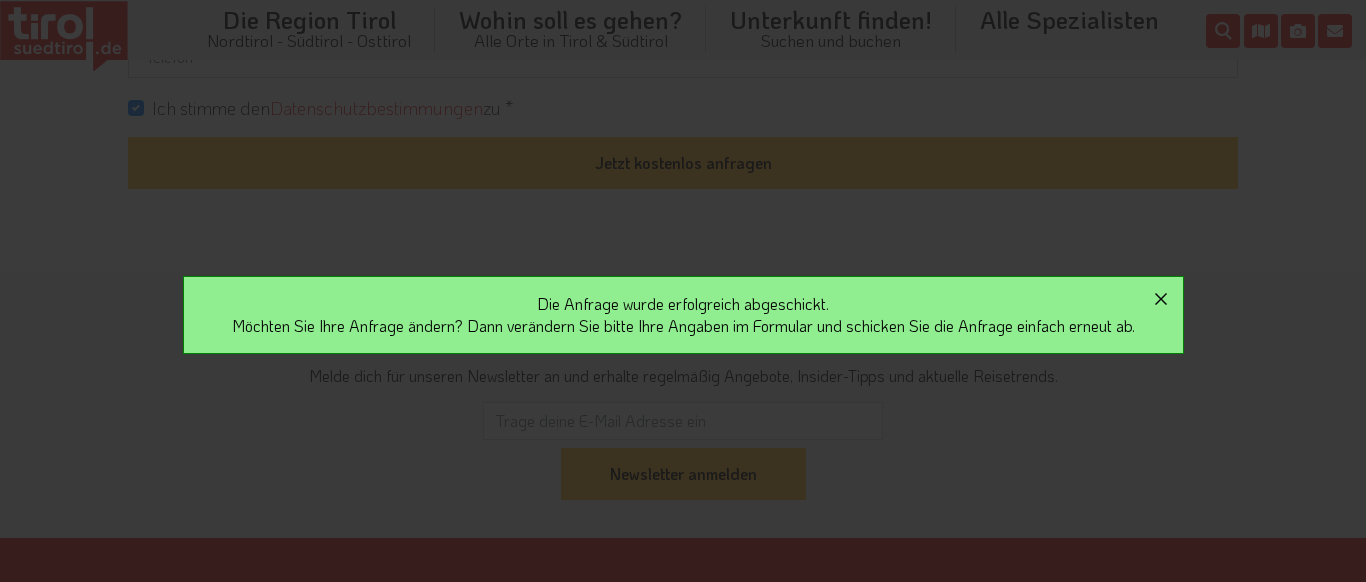 click 